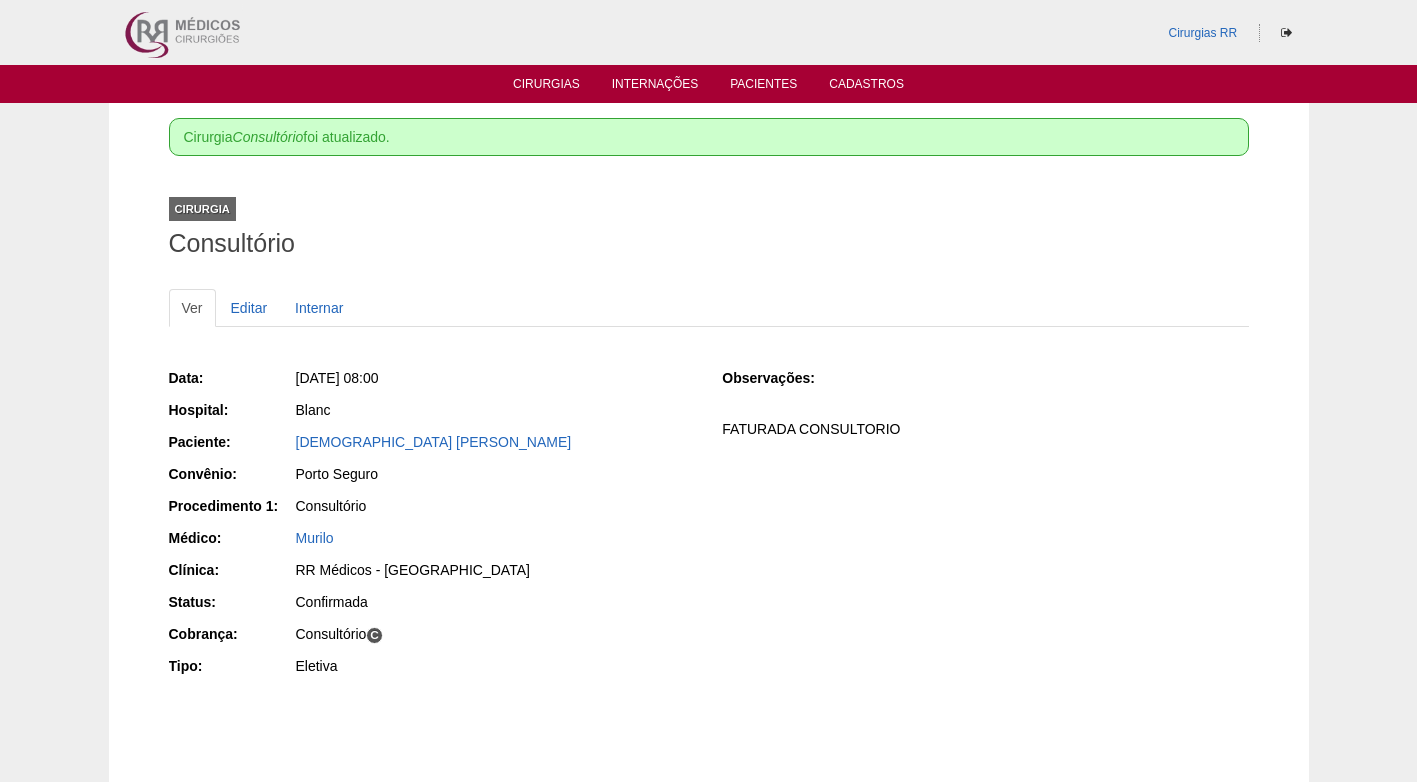 scroll, scrollTop: 0, scrollLeft: 0, axis: both 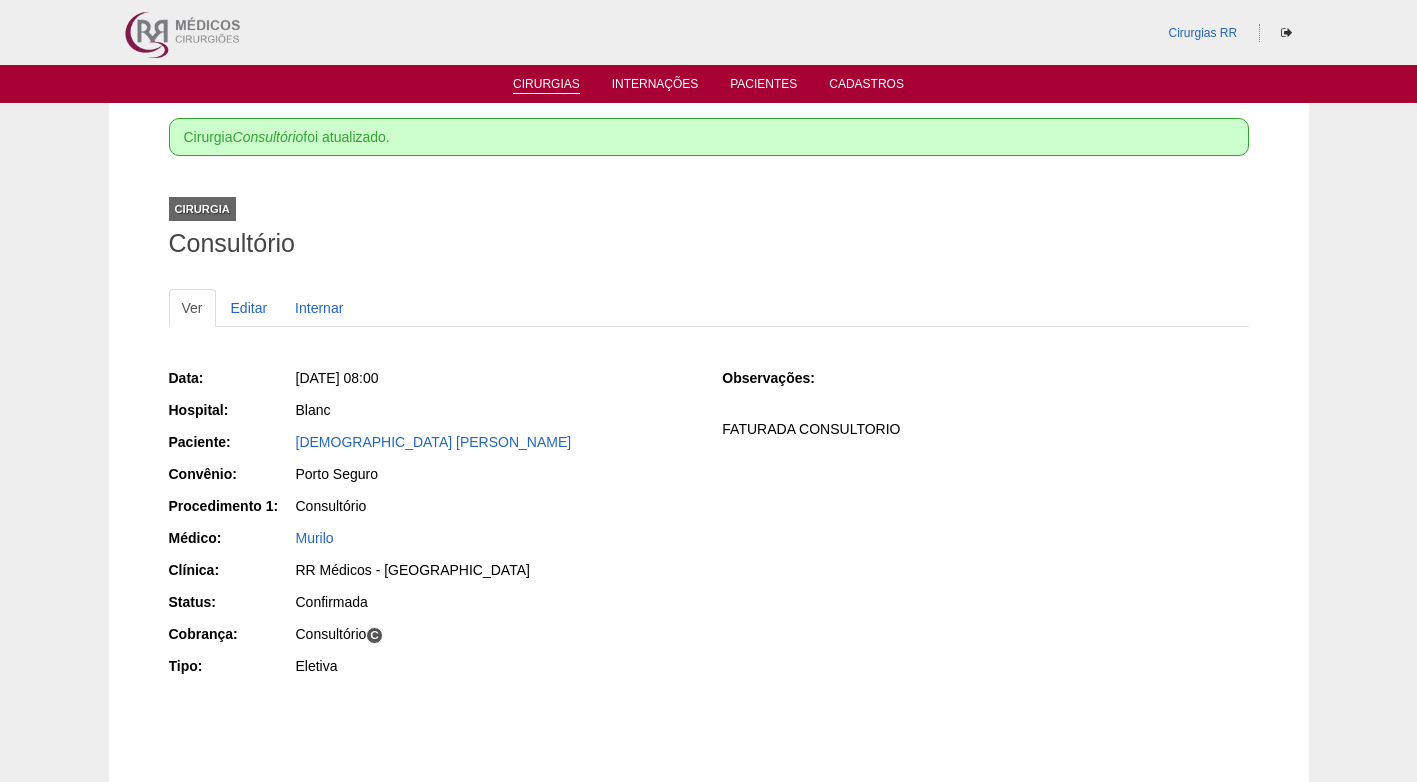 click on "Cirurgias" at bounding box center (546, 85) 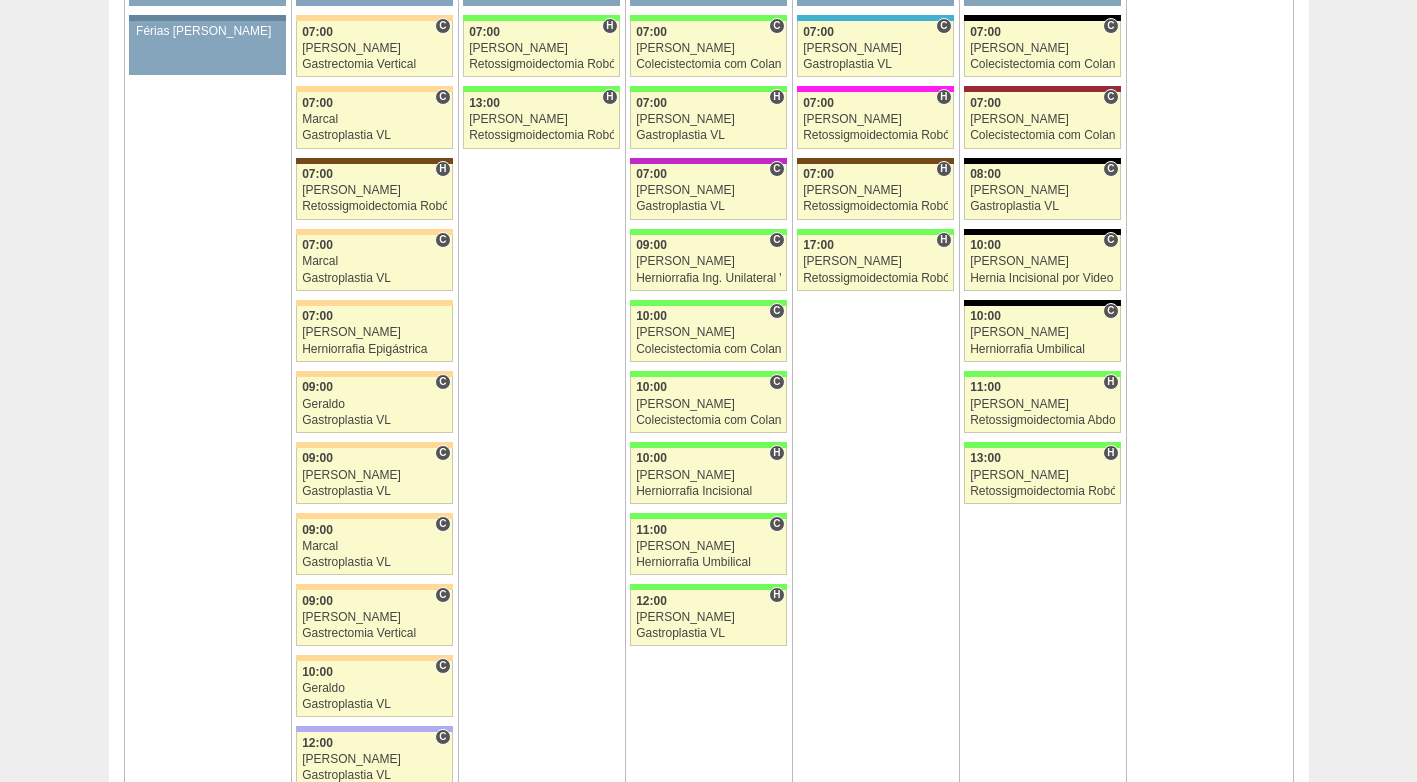 scroll, scrollTop: 3900, scrollLeft: 0, axis: vertical 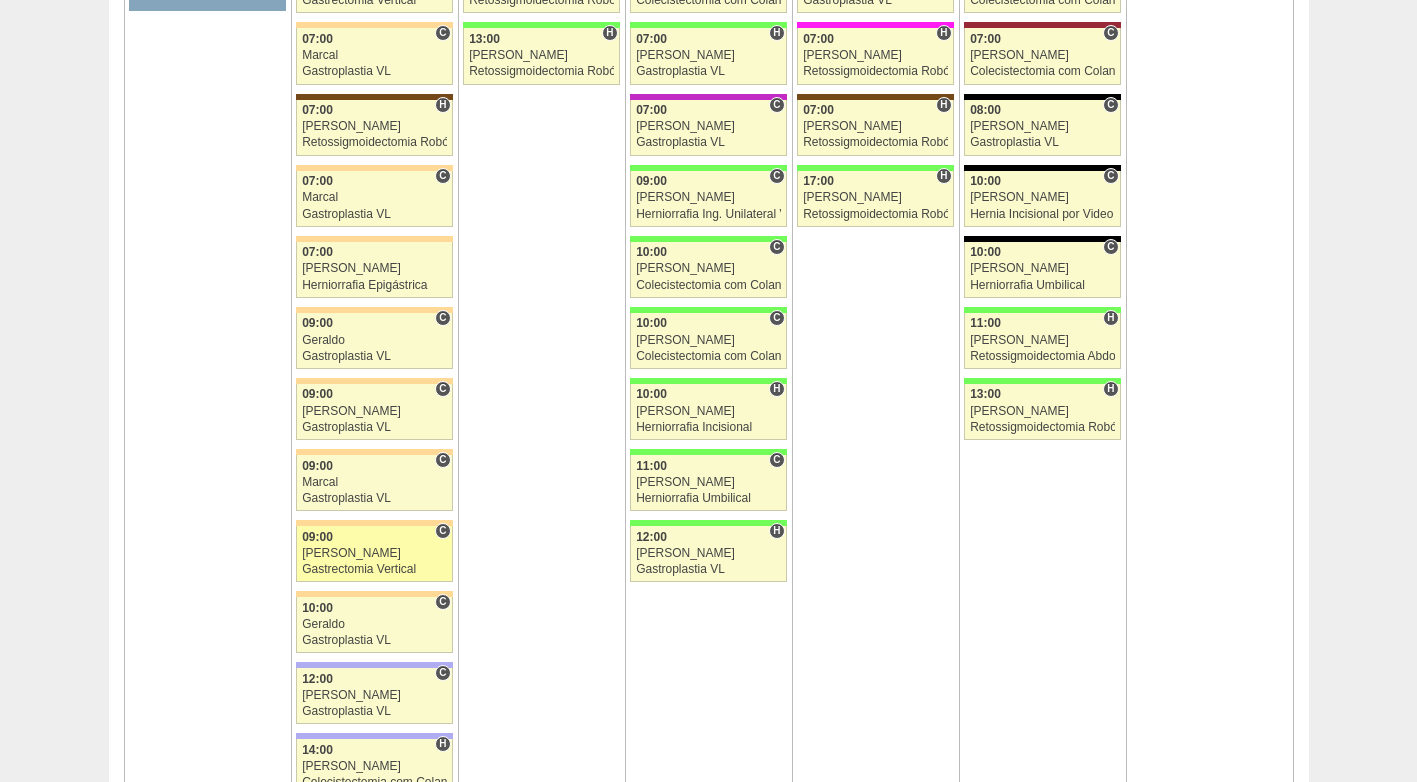 click on "[PERSON_NAME]" at bounding box center (374, 553) 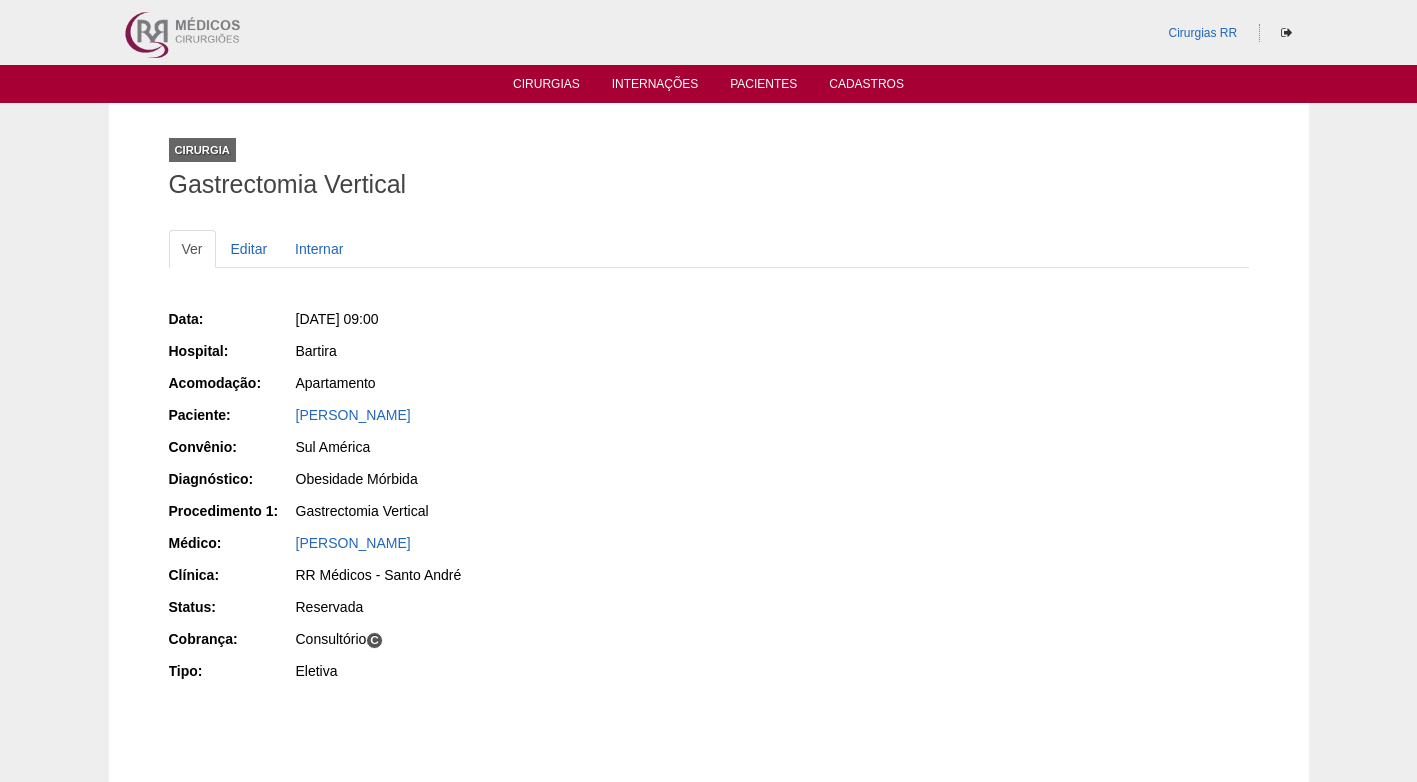 scroll, scrollTop: 0, scrollLeft: 0, axis: both 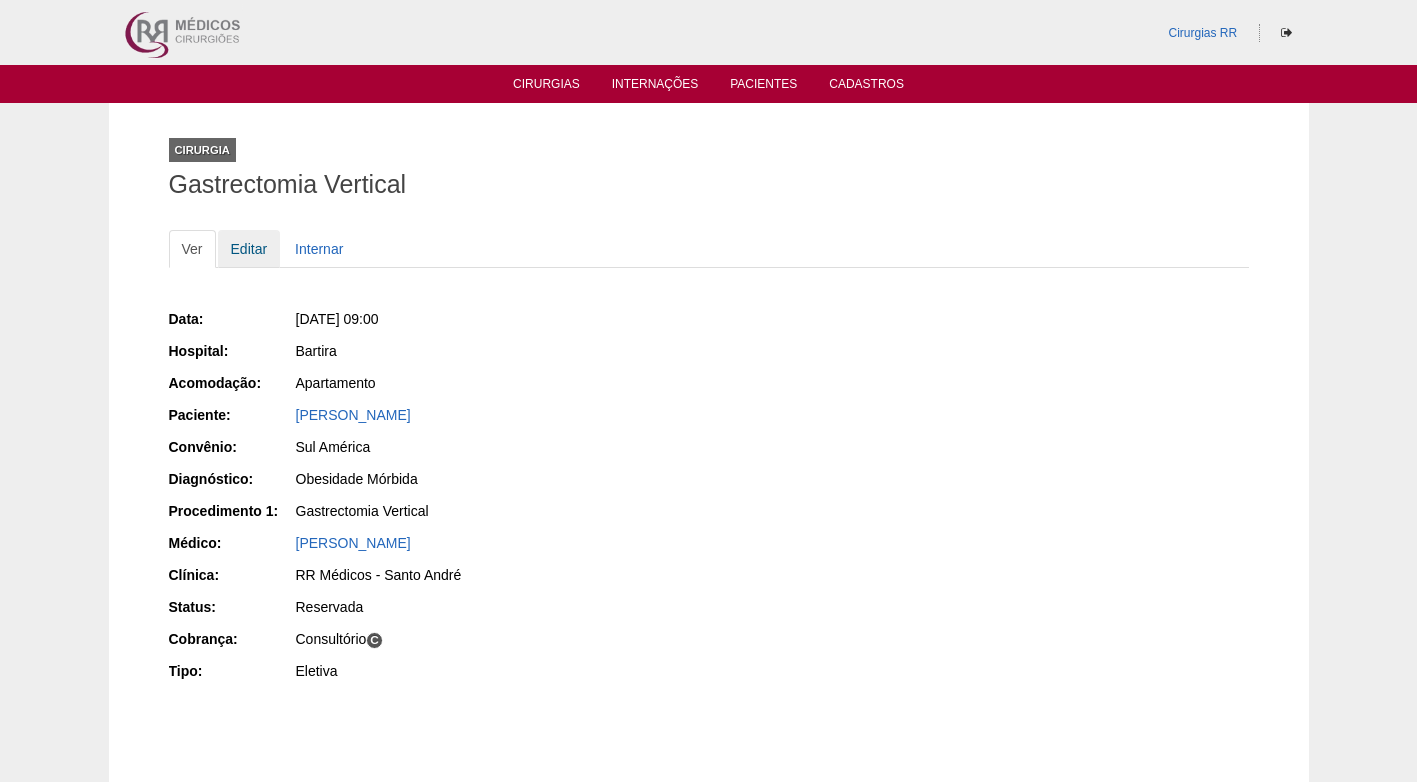 click on "Editar" at bounding box center (249, 249) 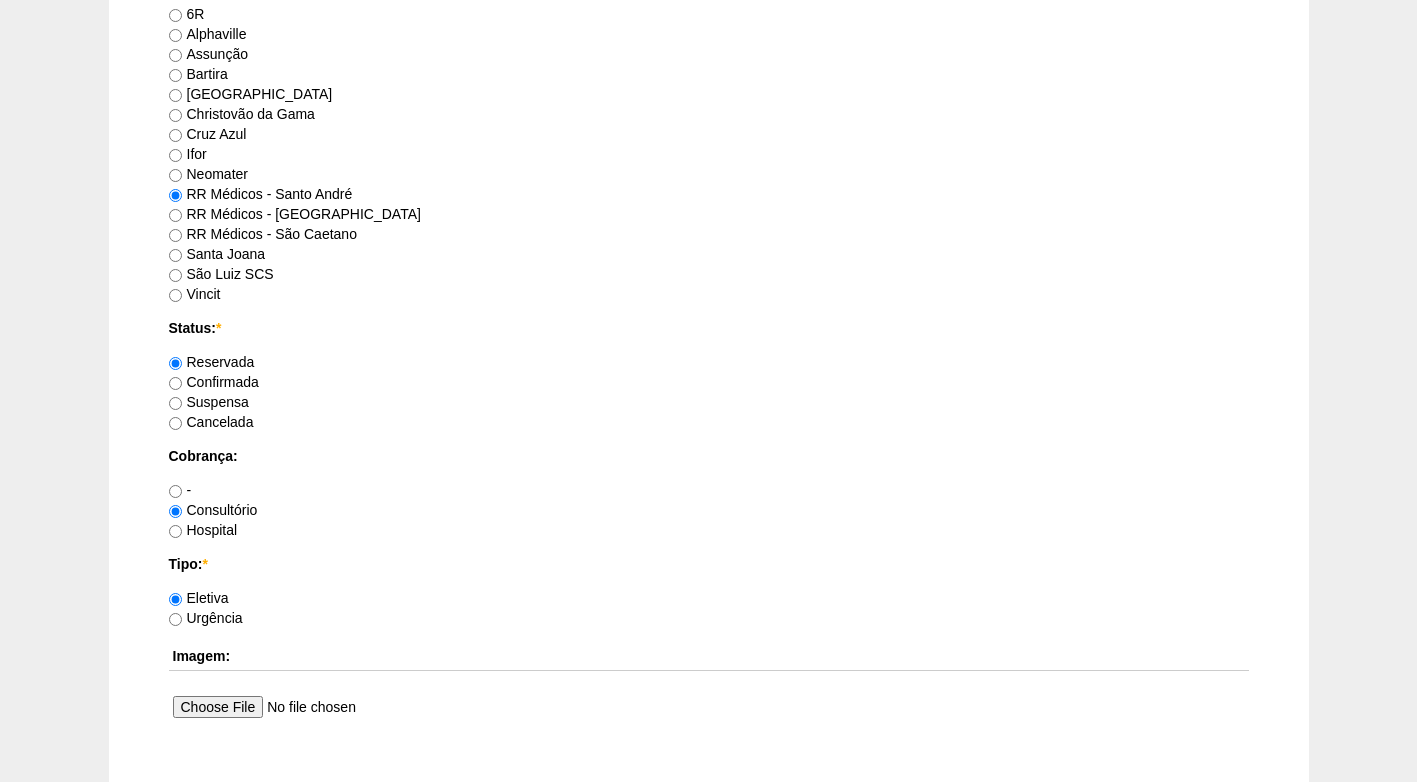 scroll, scrollTop: 1600, scrollLeft: 0, axis: vertical 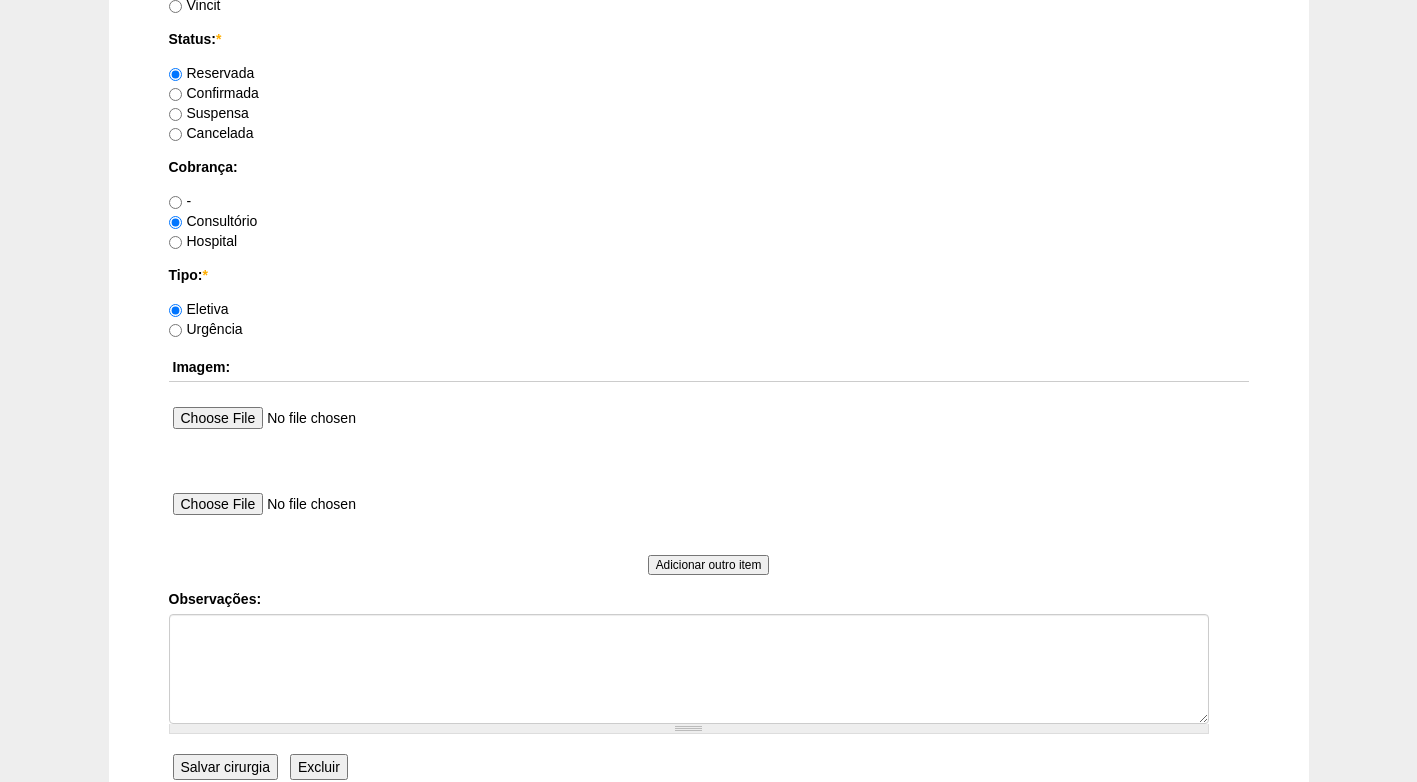 click on "Confirmada" at bounding box center (214, 93) 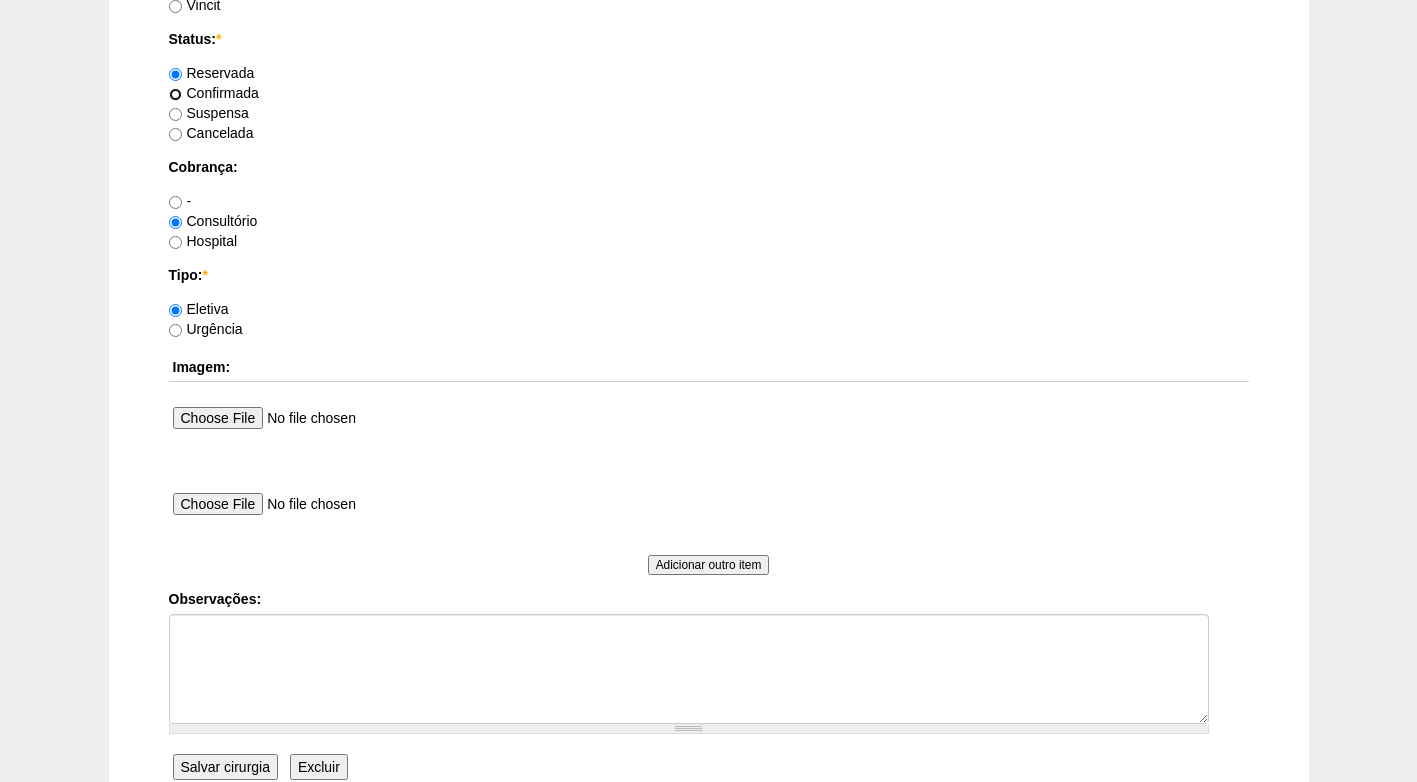 click on "Confirmada" at bounding box center (175, 94) 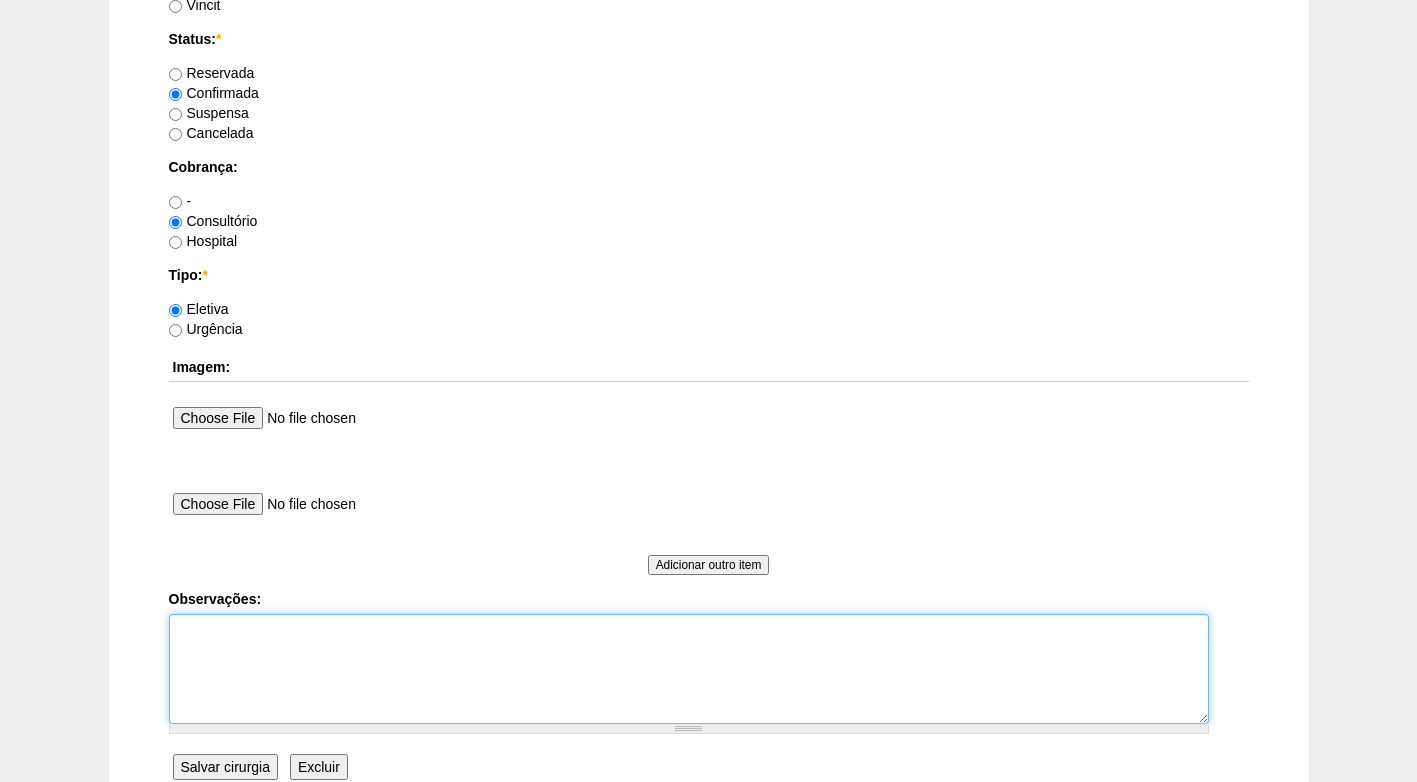 click on "Observações:" at bounding box center (689, 669) 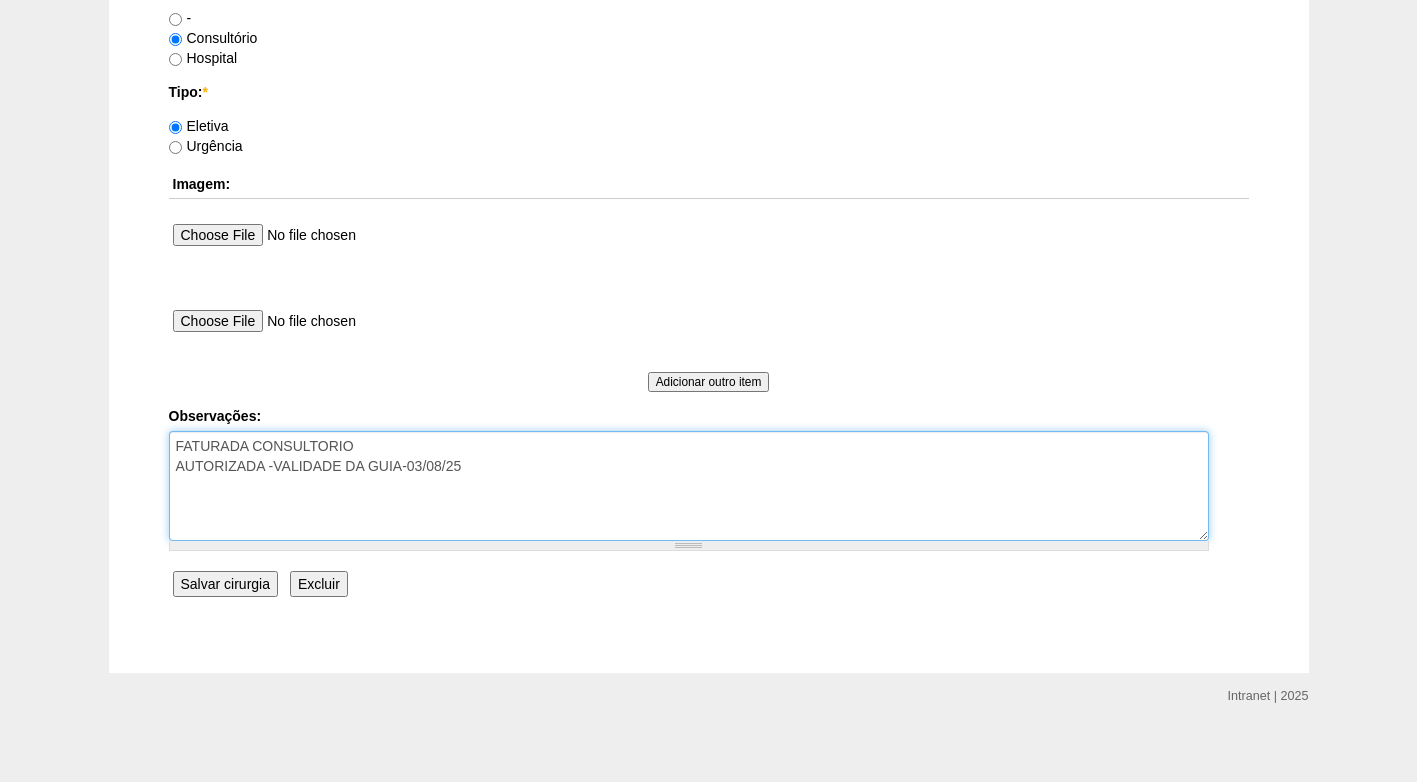 scroll, scrollTop: 1795, scrollLeft: 0, axis: vertical 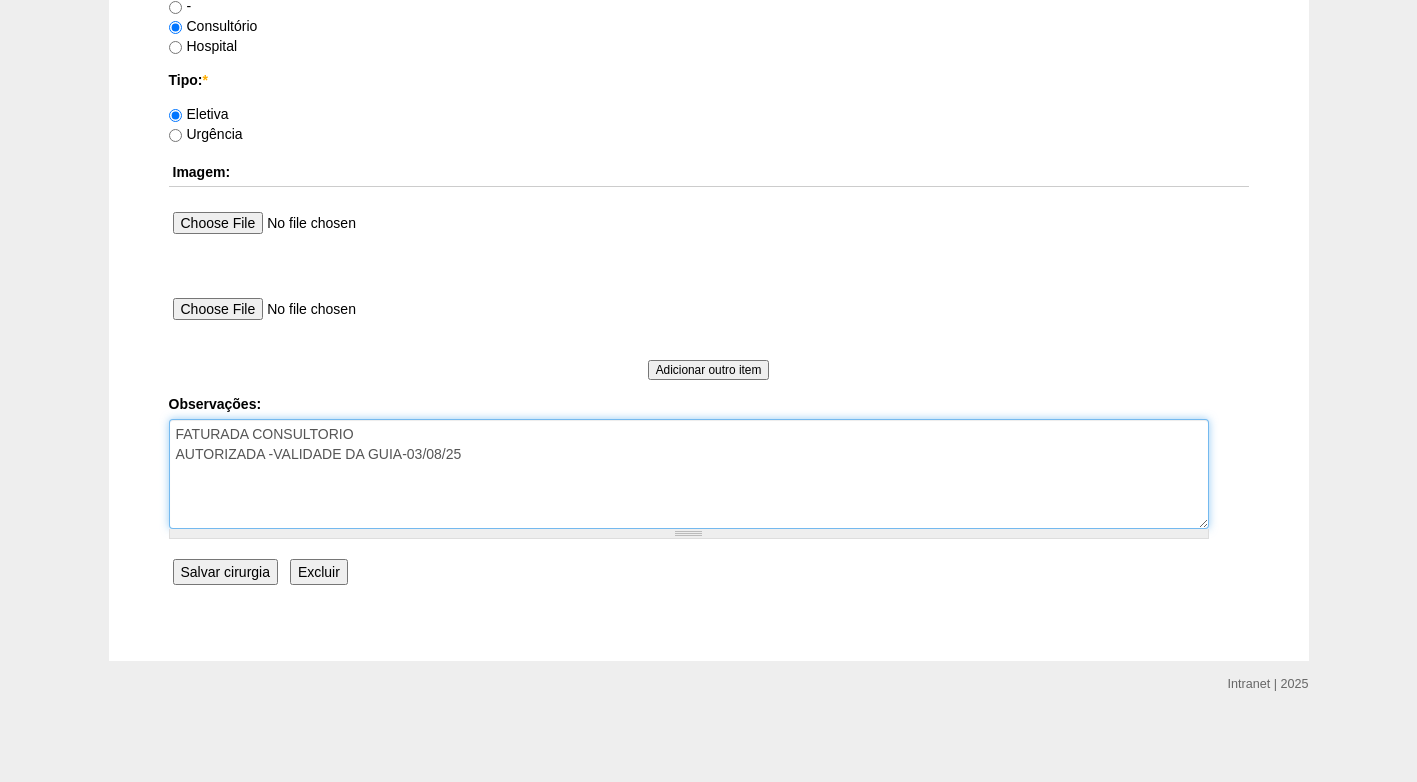 type on "FATURADA CONSULTORIO
AUTORIZADA -VALIDADE DA GUIA-03/08/25" 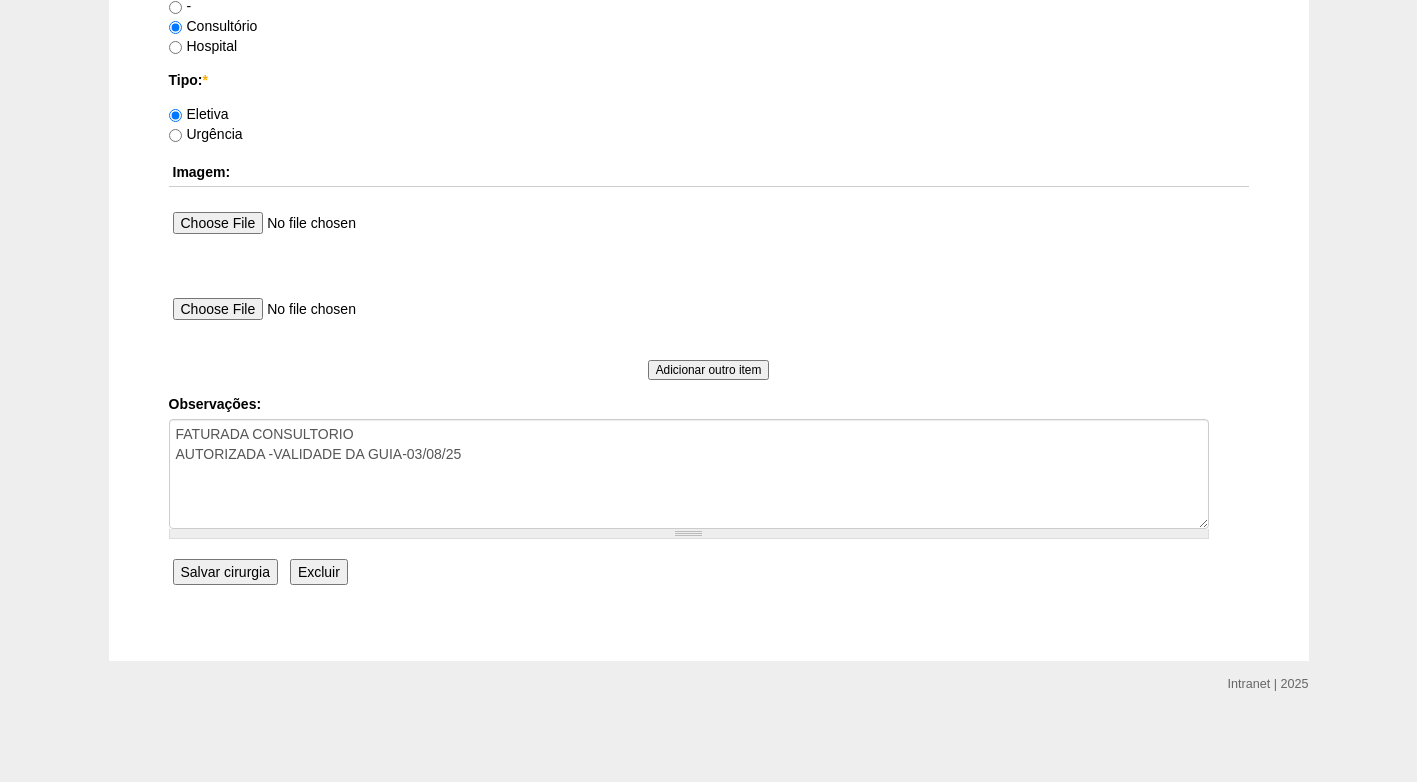 click on "Salvar cirurgia" at bounding box center [225, 572] 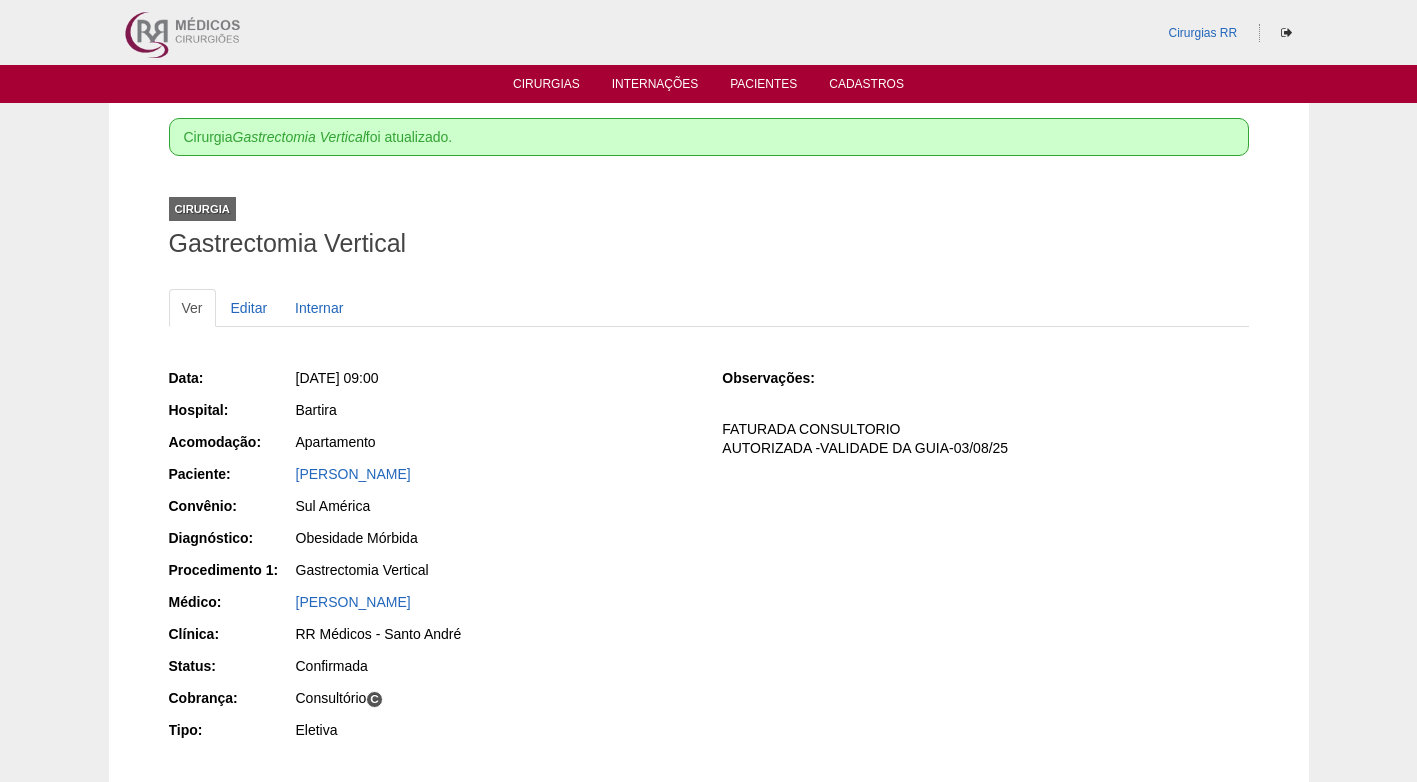 scroll, scrollTop: 0, scrollLeft: 0, axis: both 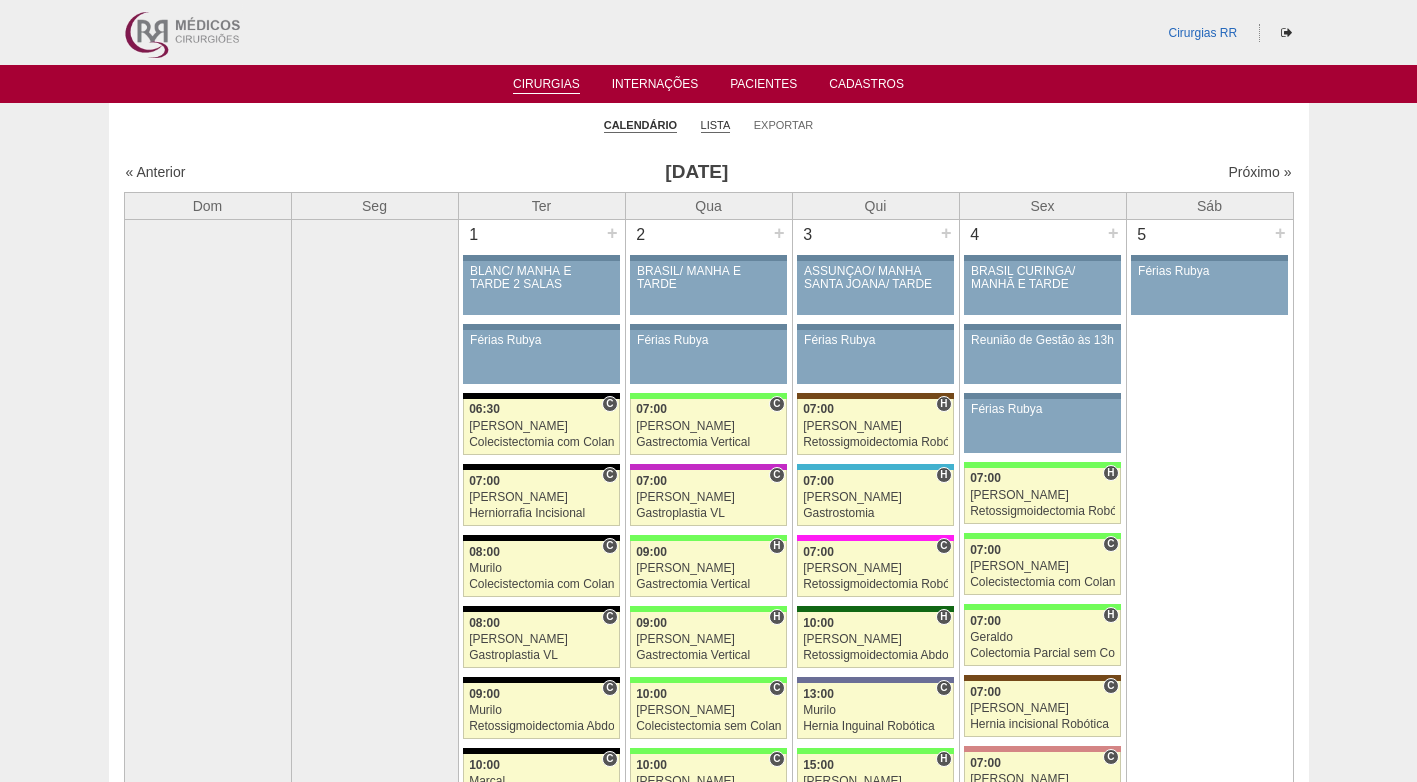 click on "Lista" at bounding box center (716, 125) 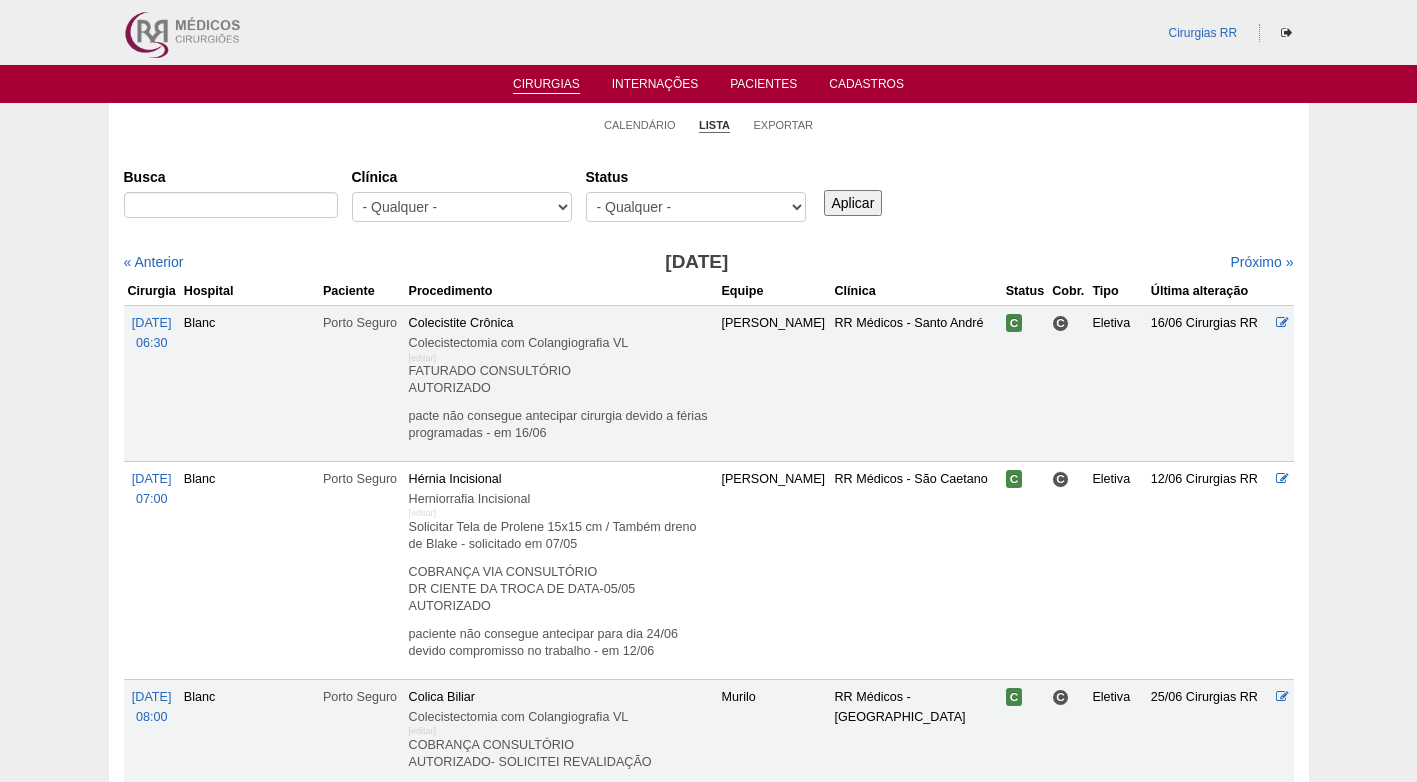 scroll, scrollTop: 0, scrollLeft: 0, axis: both 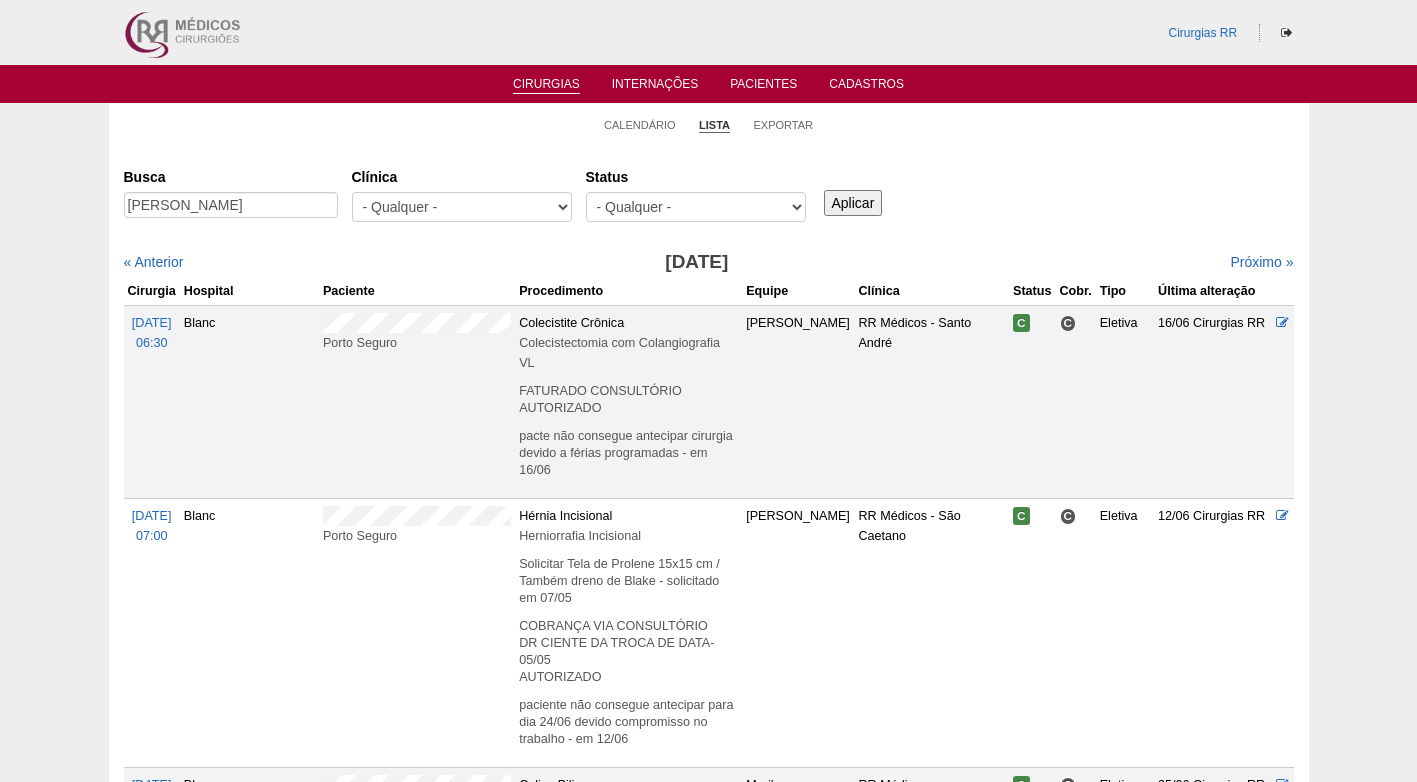 type on "LARISSA ALVES SILVA" 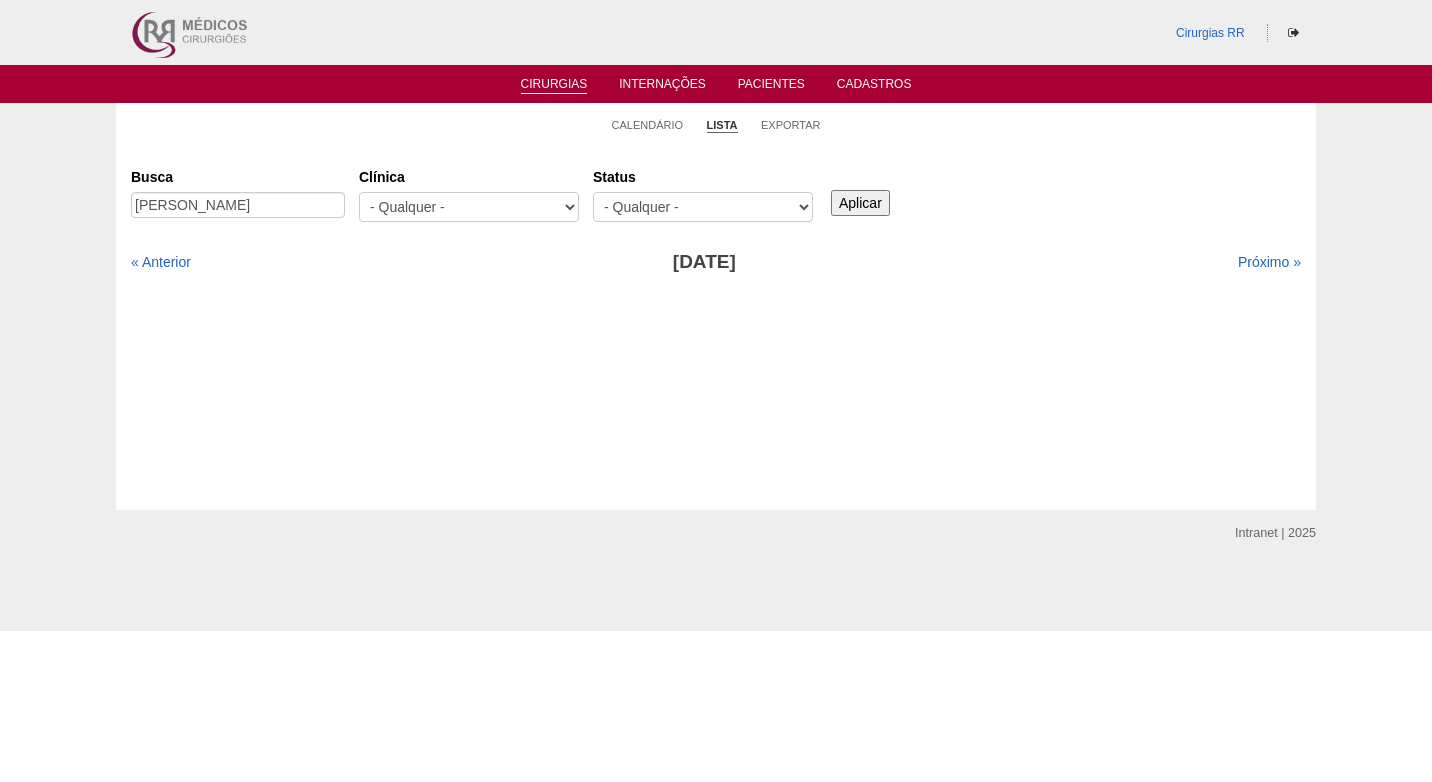 scroll, scrollTop: 0, scrollLeft: 0, axis: both 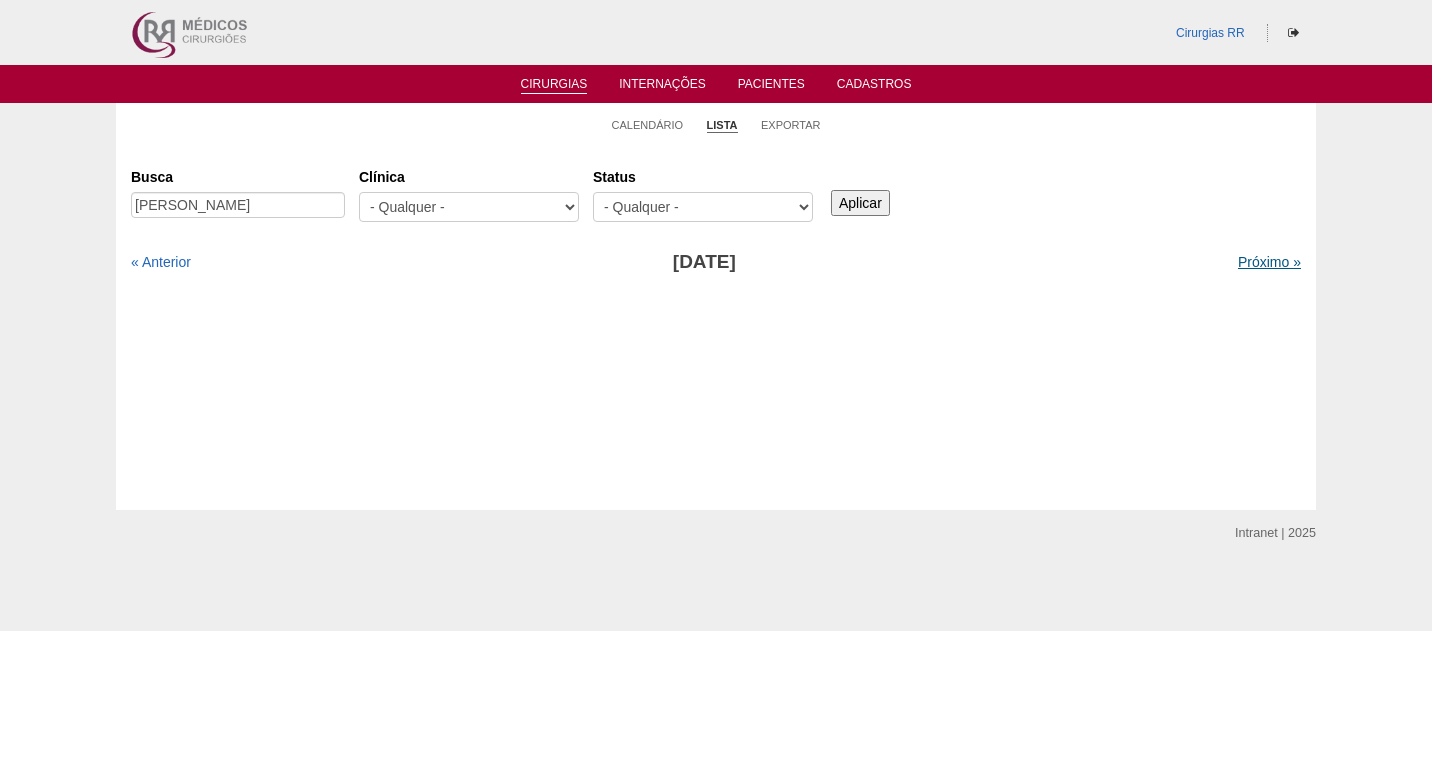 click on "Próximo »" at bounding box center [1269, 262] 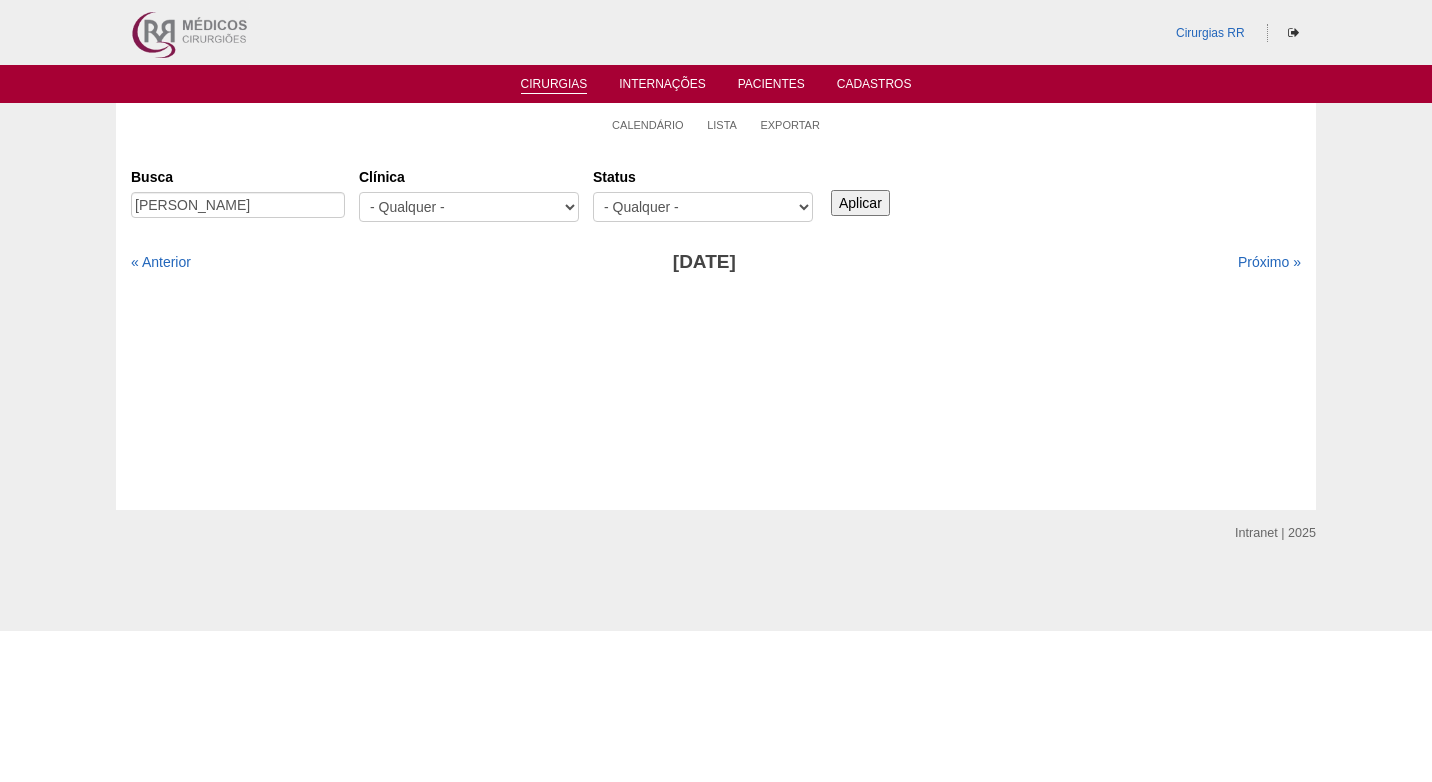 scroll, scrollTop: 0, scrollLeft: 0, axis: both 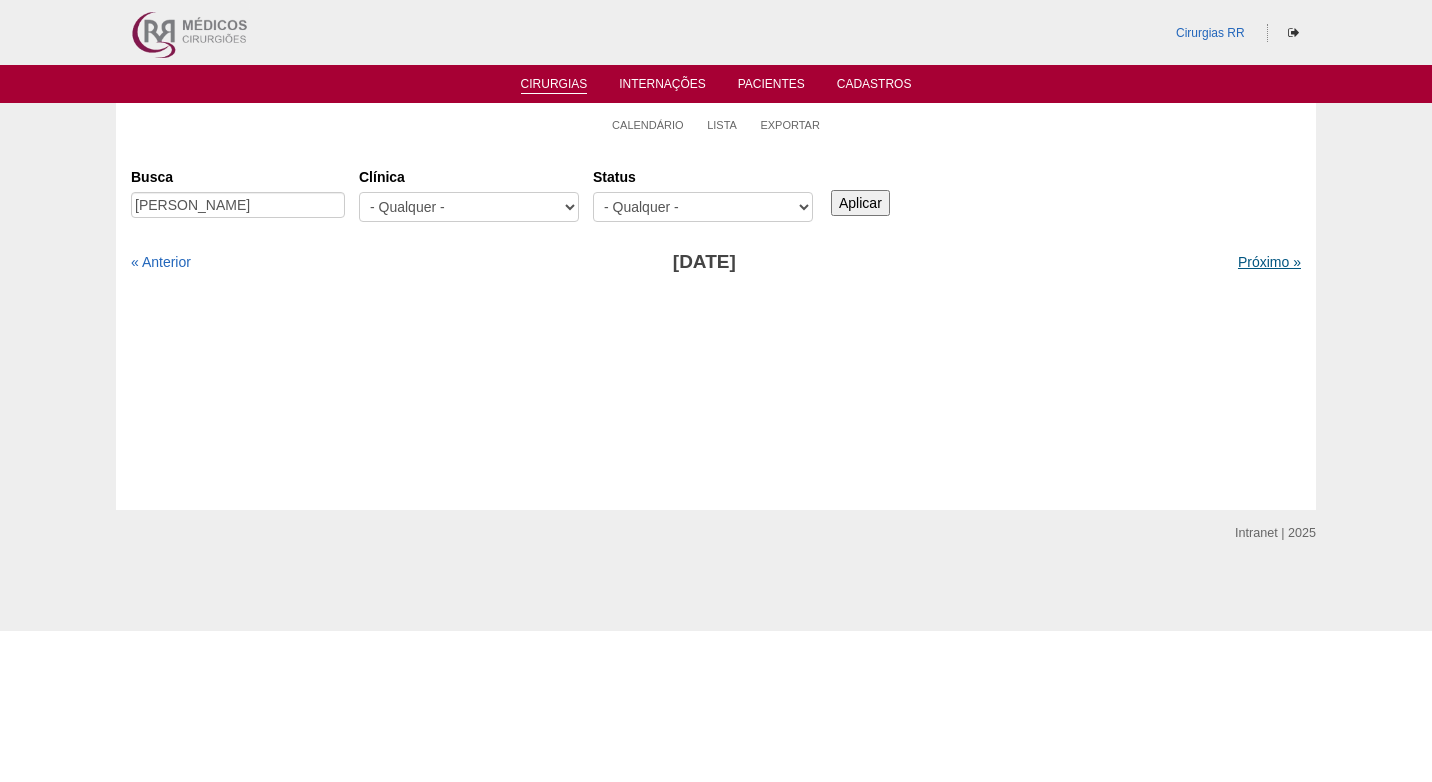 click on "Próximo »" at bounding box center [1269, 262] 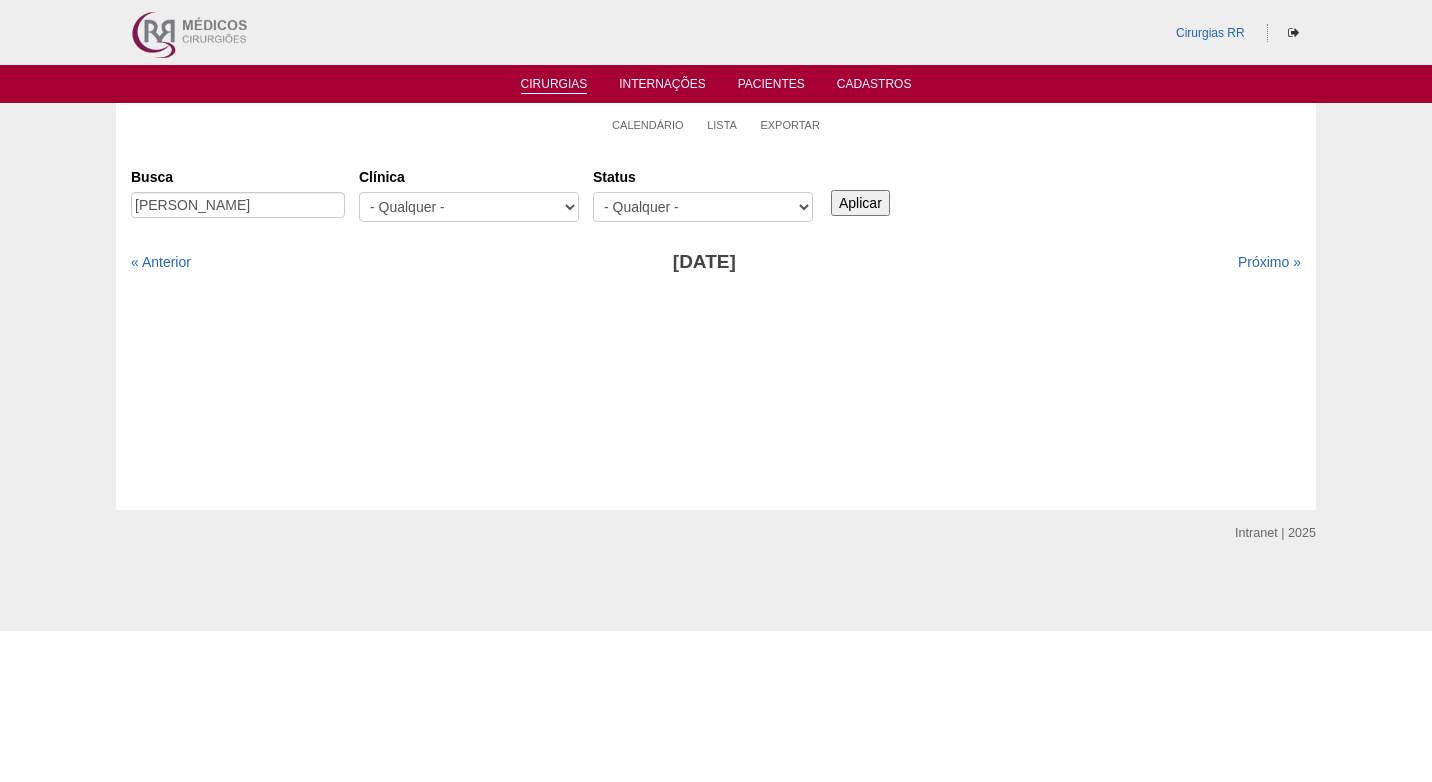 scroll, scrollTop: 0, scrollLeft: 0, axis: both 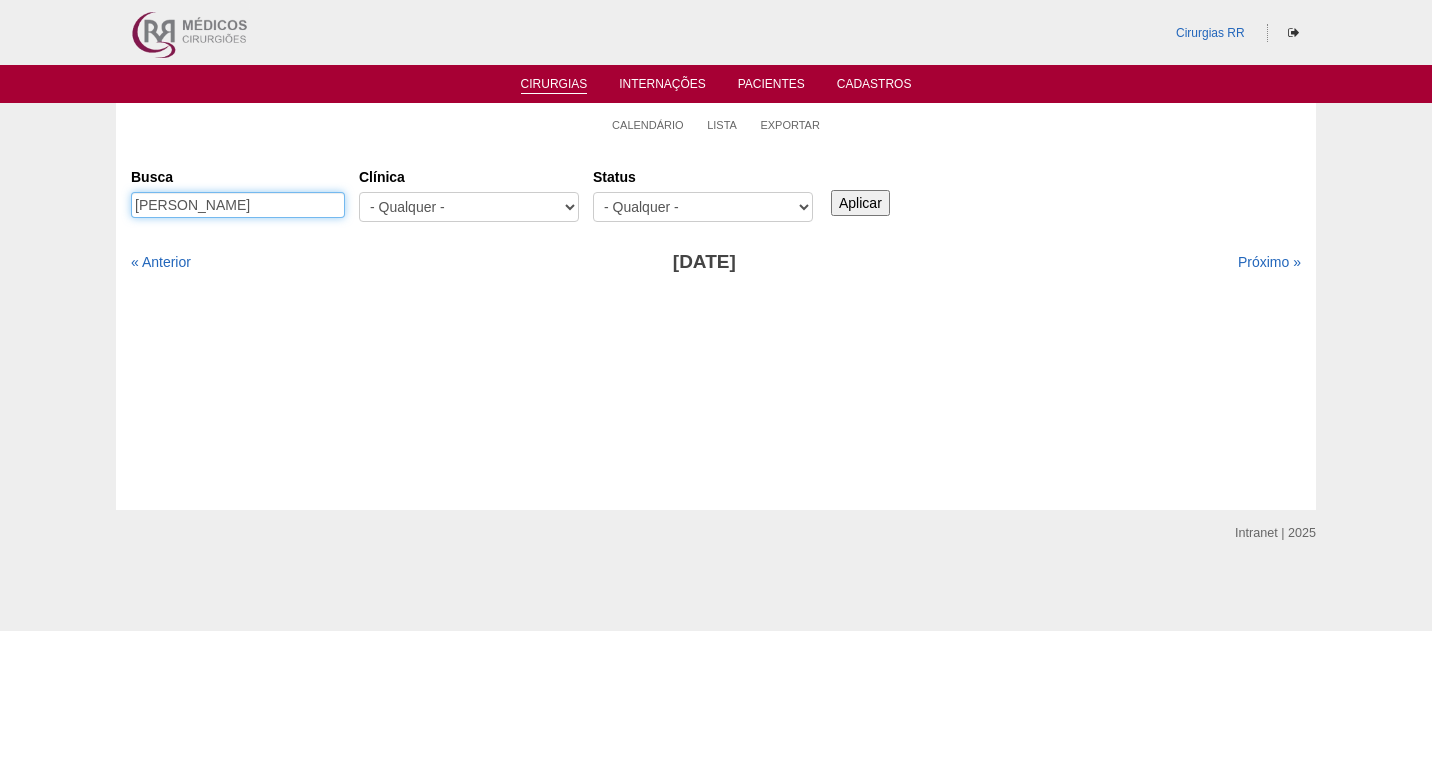 drag, startPoint x: 327, startPoint y: 203, endPoint x: -4, endPoint y: 232, distance: 332.26797 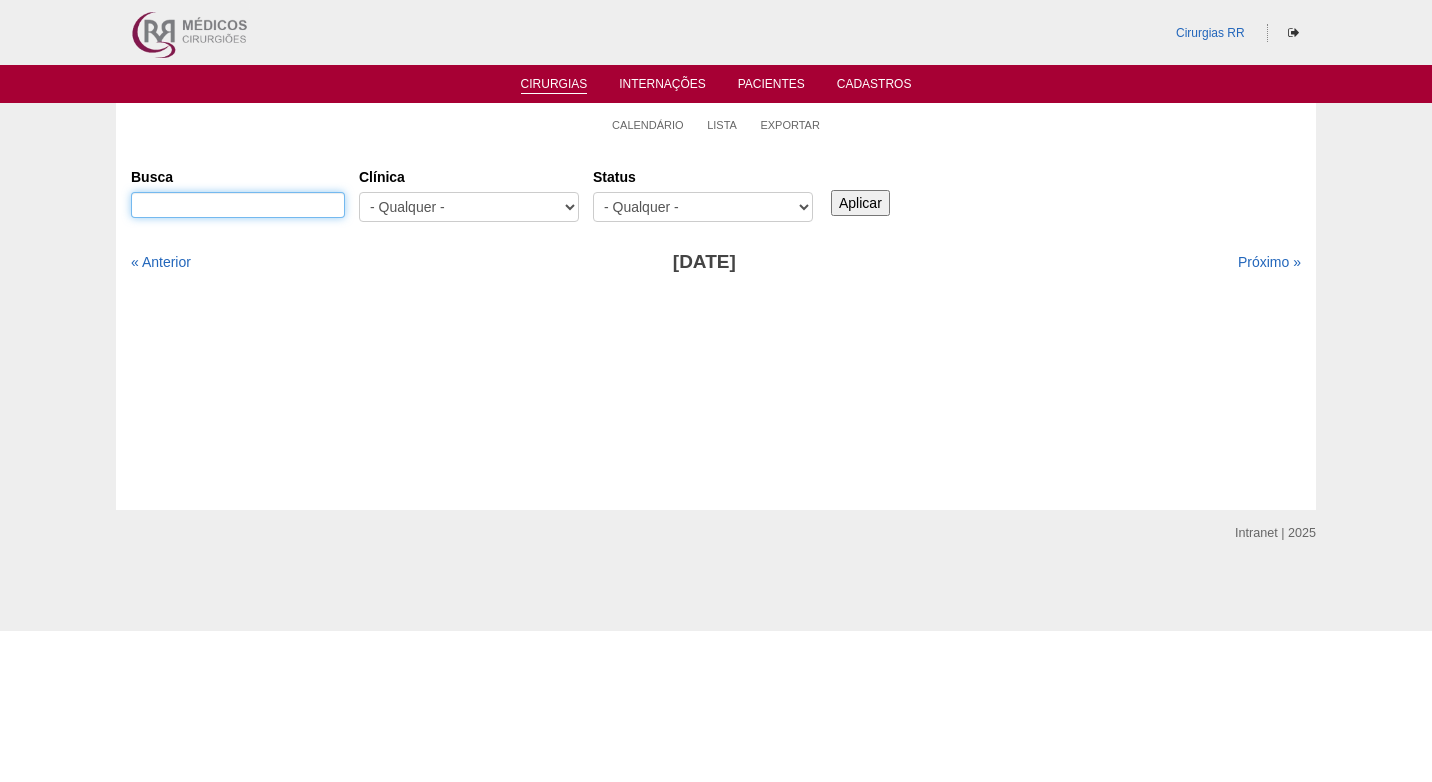 type 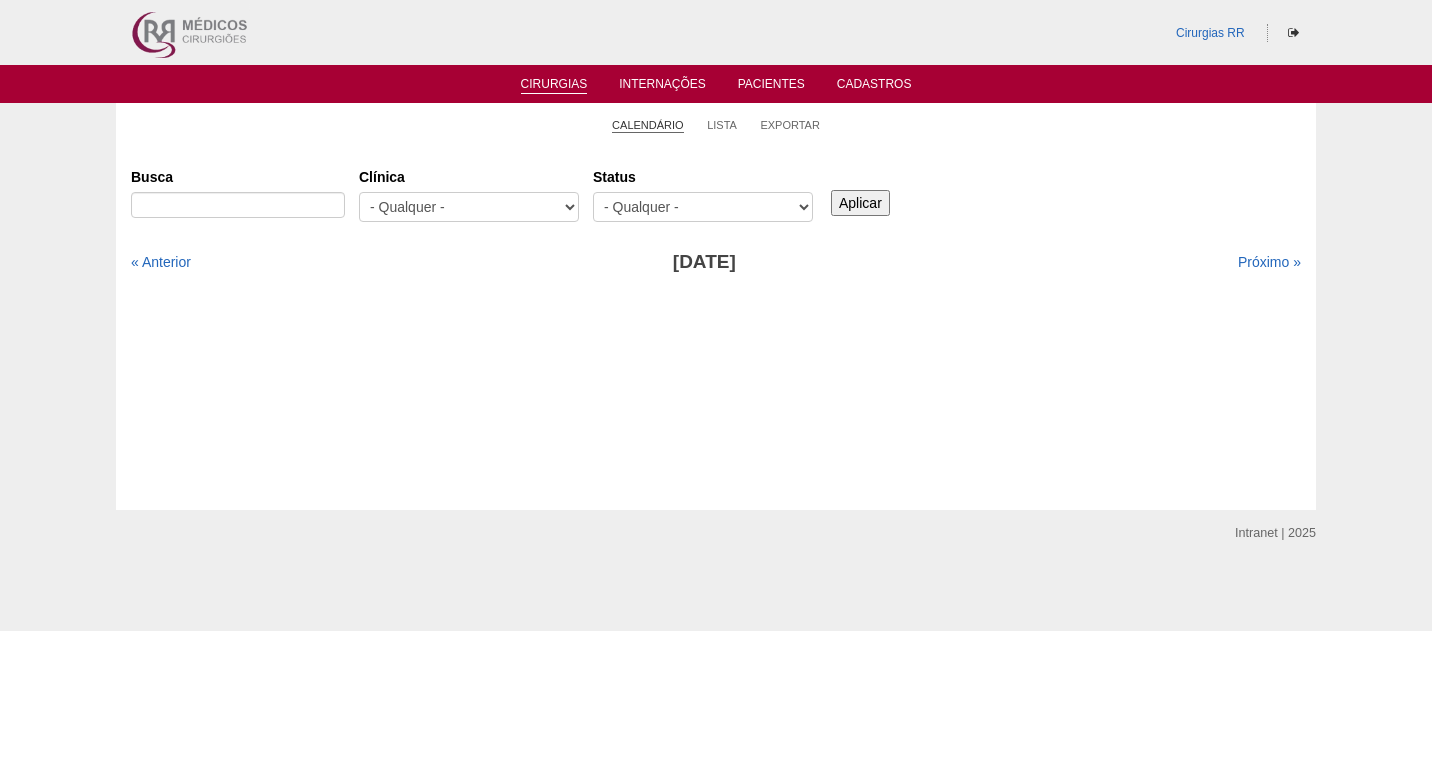 click on "Calendário" at bounding box center [648, 125] 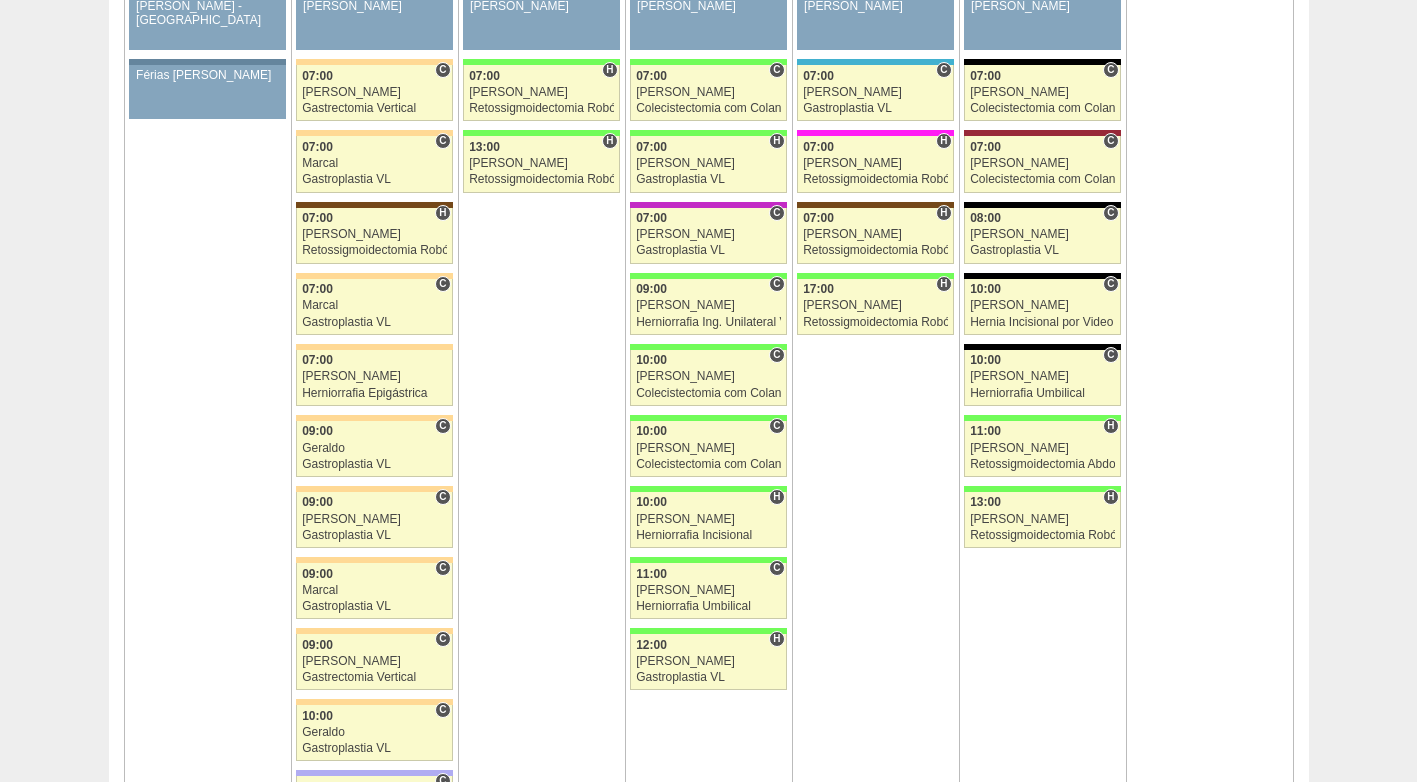 scroll, scrollTop: 3800, scrollLeft: 0, axis: vertical 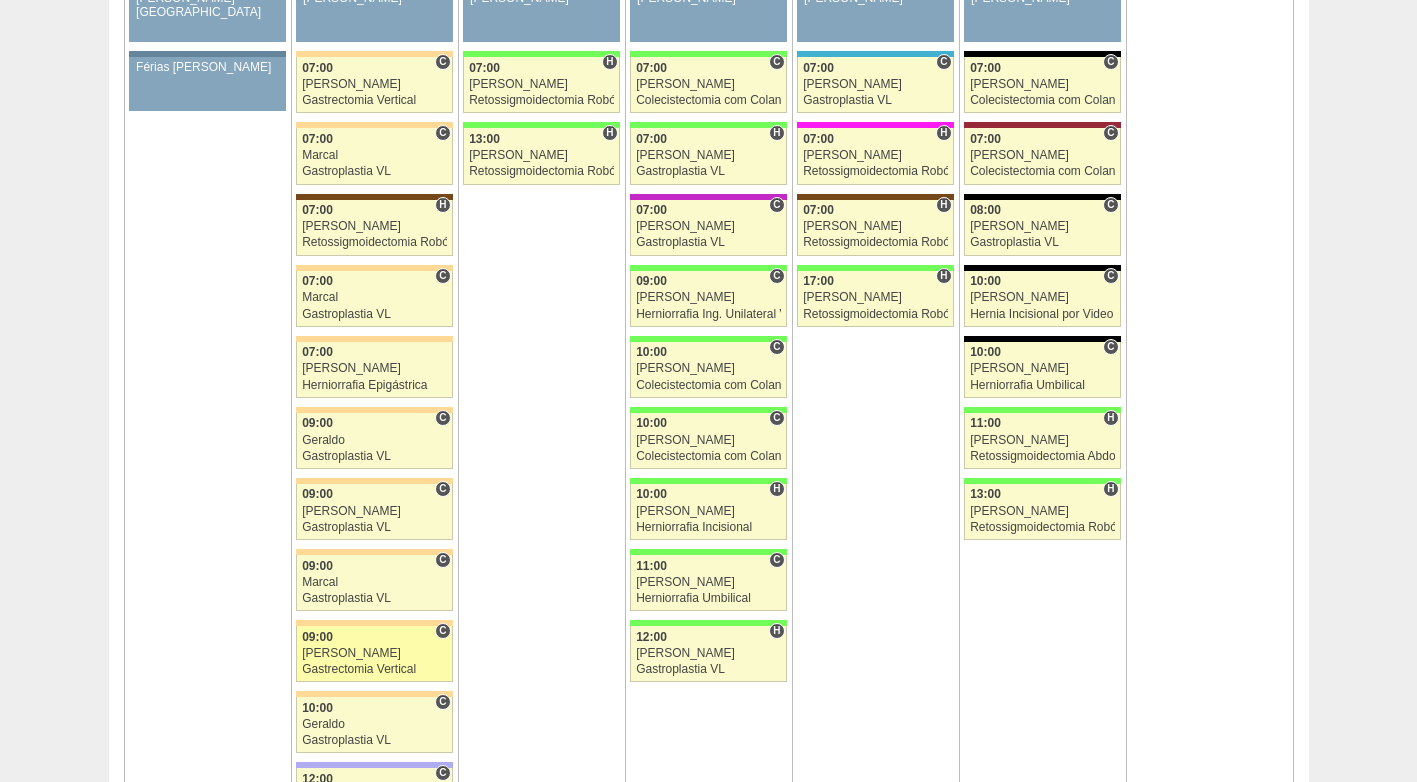 click on "[PERSON_NAME]" at bounding box center [374, 653] 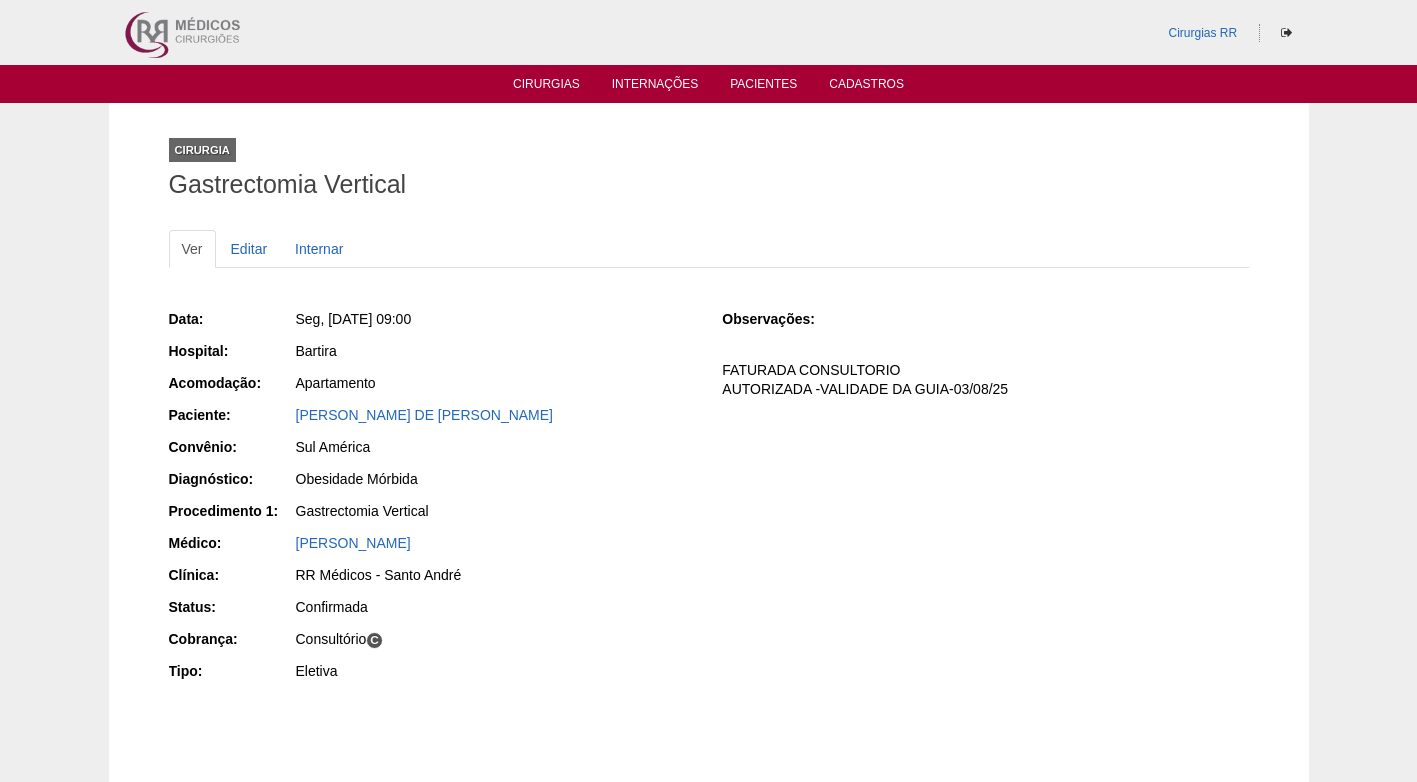 scroll, scrollTop: 0, scrollLeft: 0, axis: both 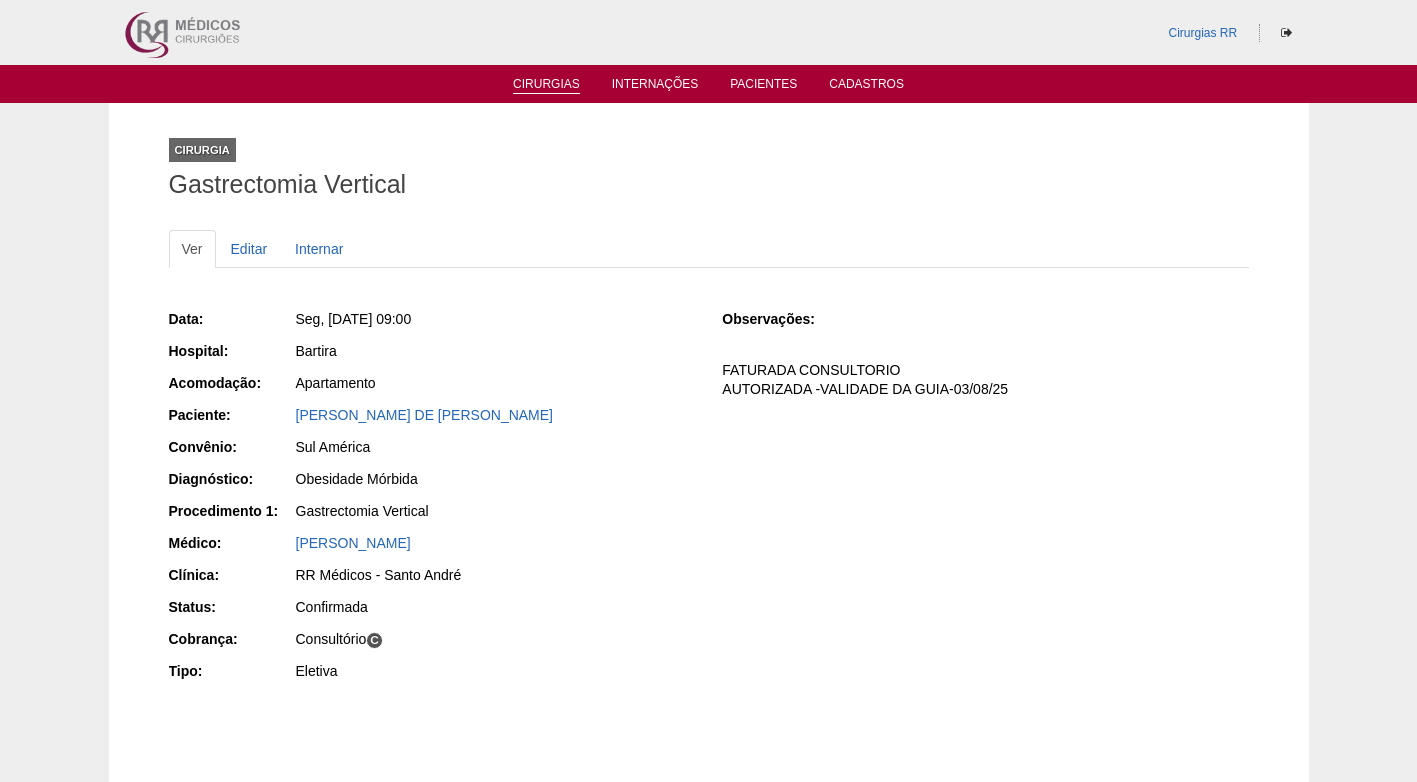 click on "Cirurgias" at bounding box center [546, 85] 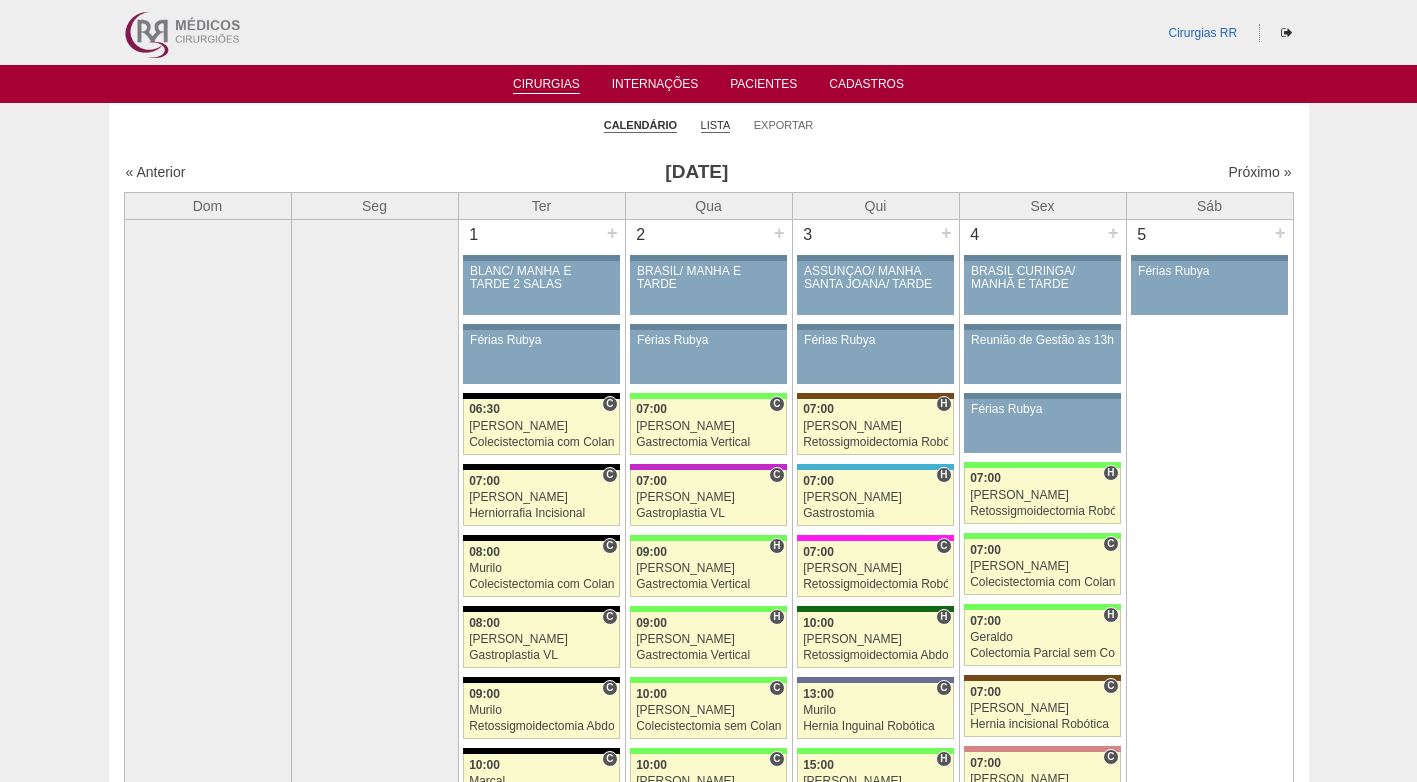 scroll, scrollTop: 0, scrollLeft: 0, axis: both 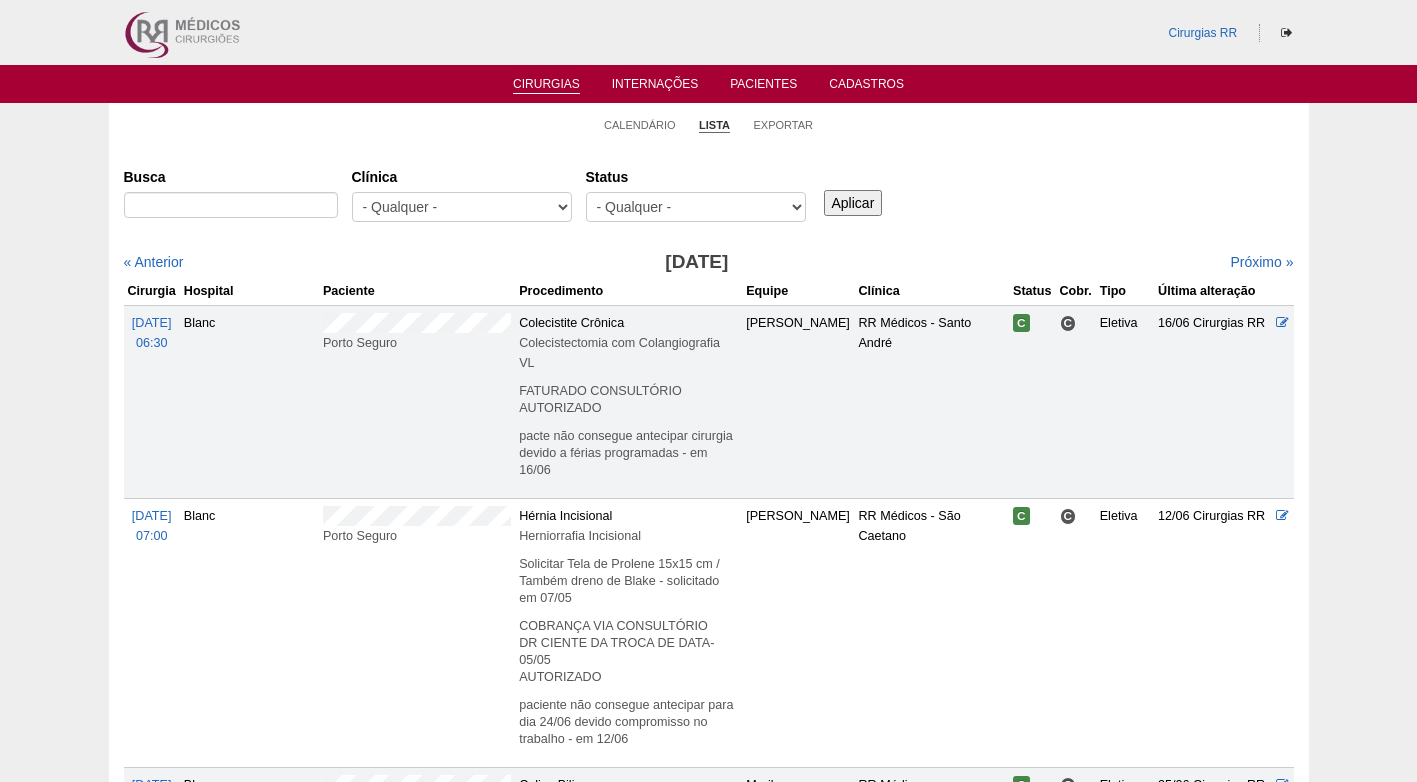 select on "resr" 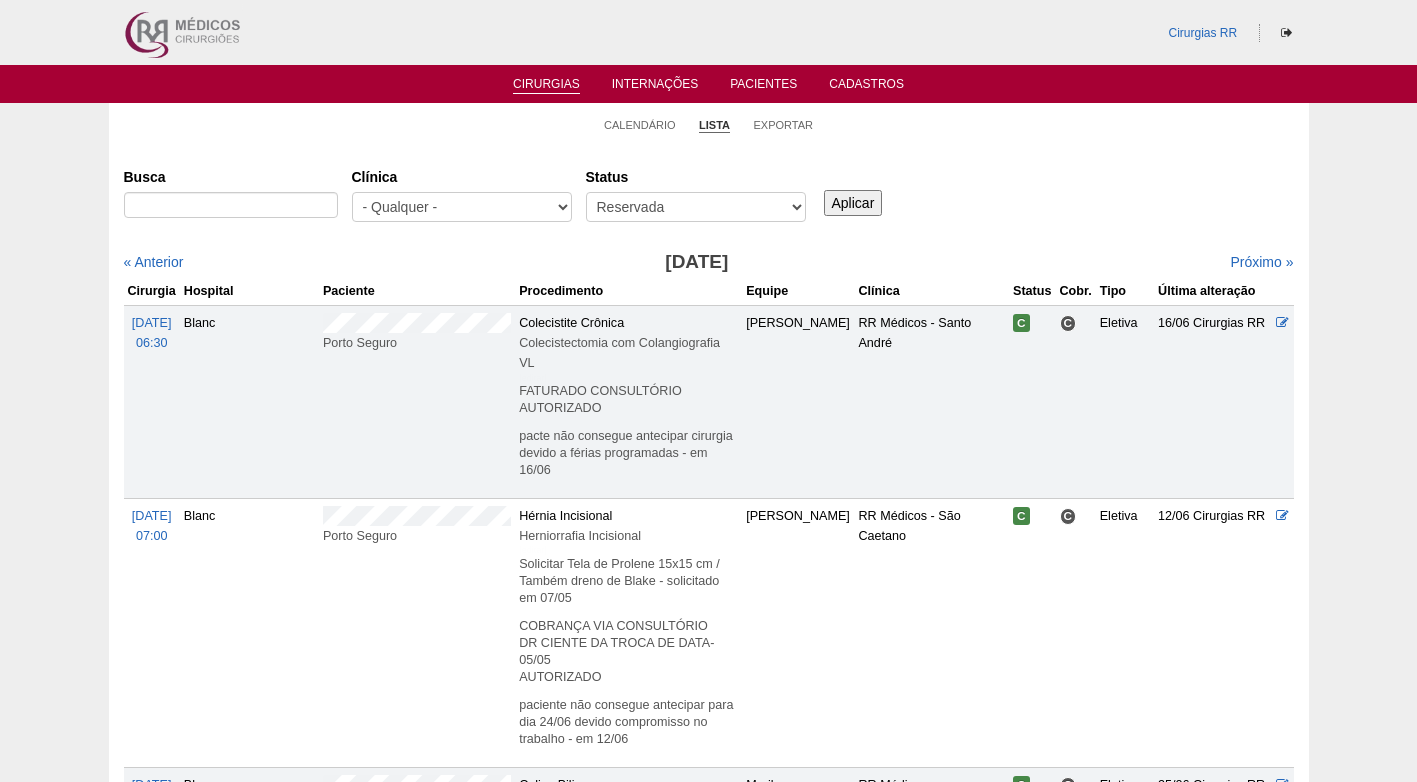 click on "- Qualquer - Reservada Confirmada Suspensa Cancelada" at bounding box center [696, 207] 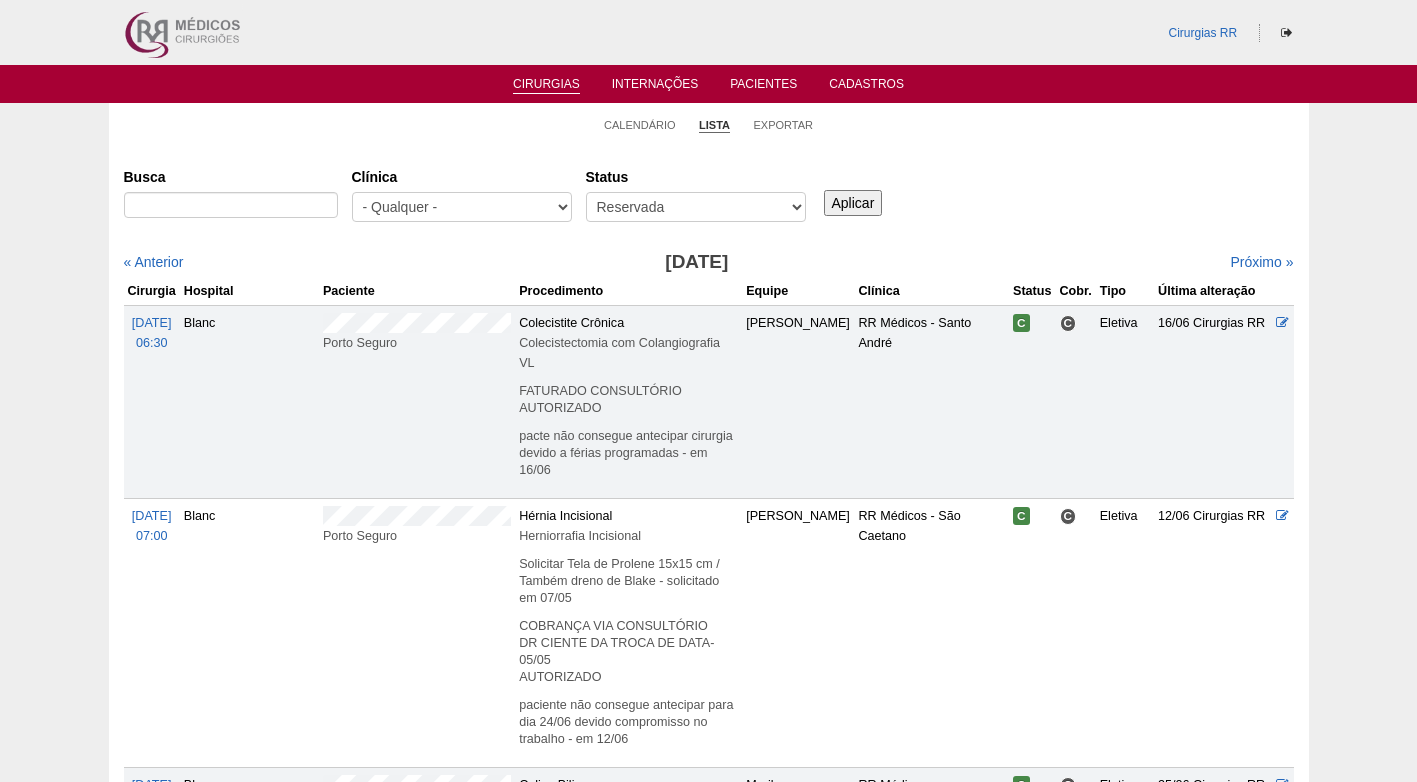 click on "Aplicar" at bounding box center [853, 203] 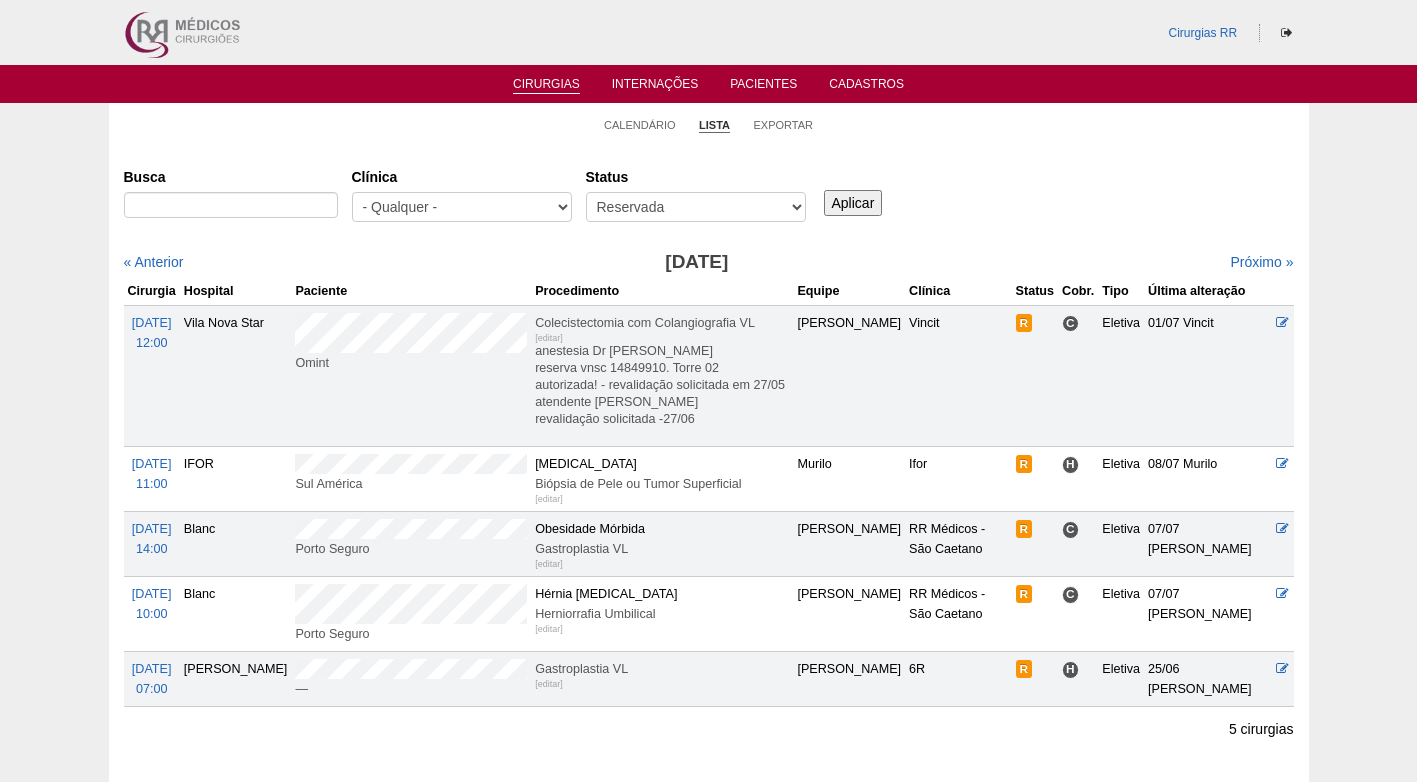 scroll, scrollTop: 0, scrollLeft: 0, axis: both 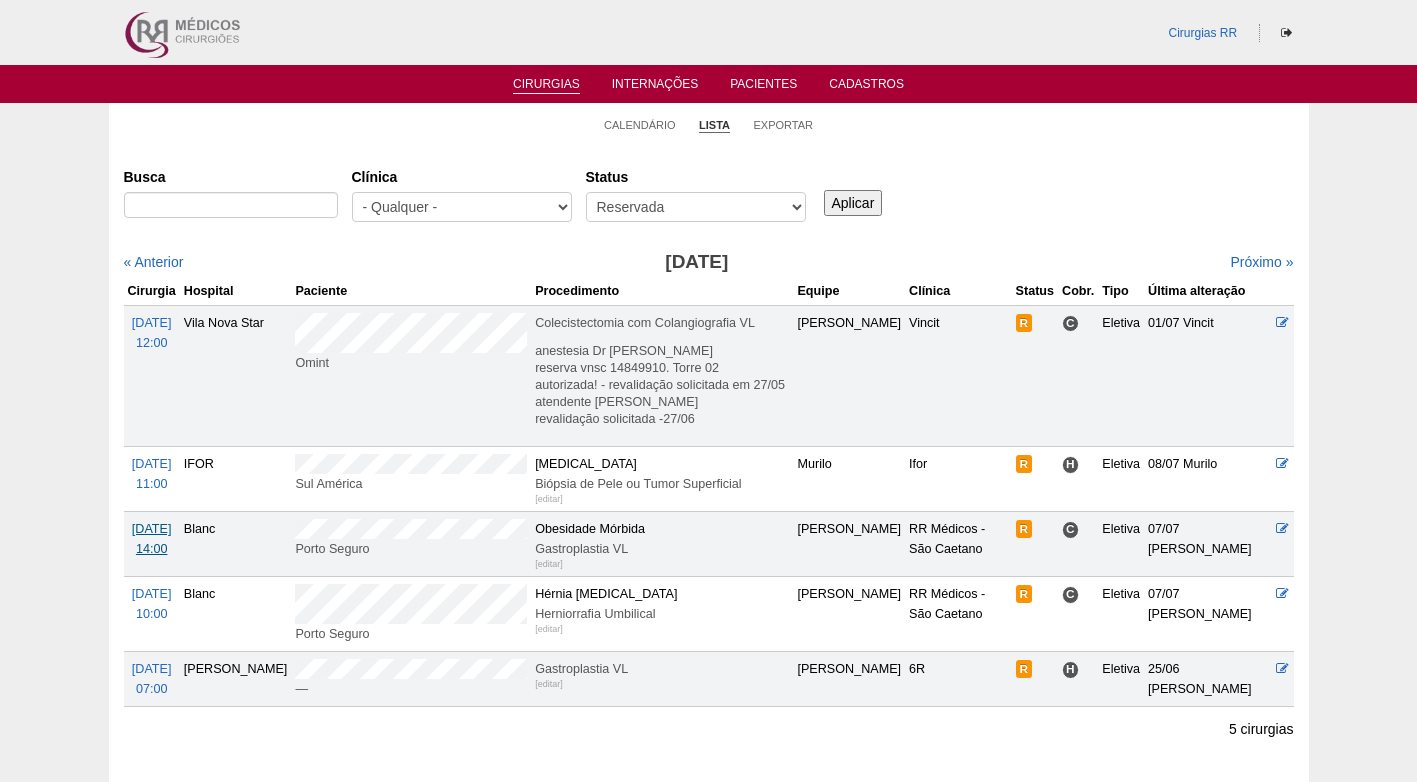 click on "[DATE]" at bounding box center (152, 529) 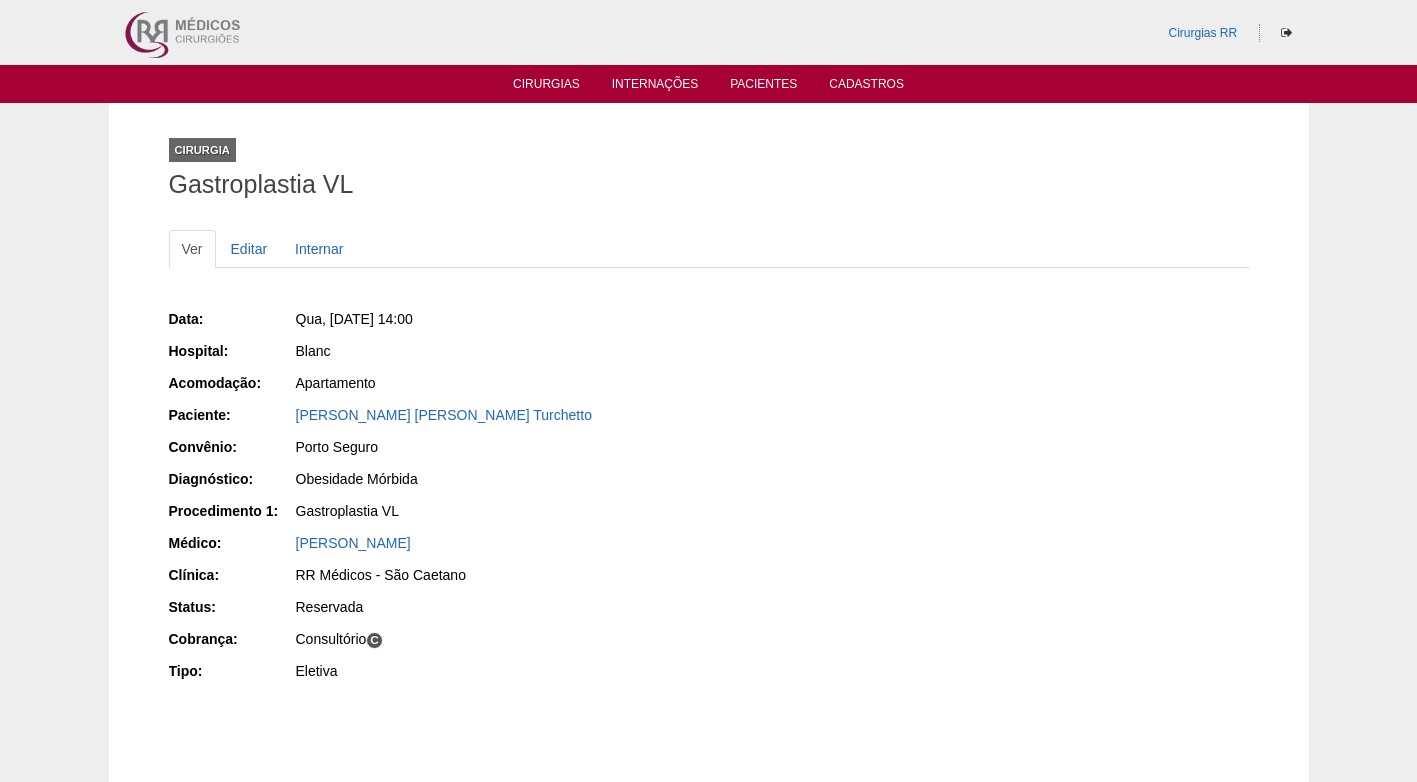 scroll, scrollTop: 0, scrollLeft: 0, axis: both 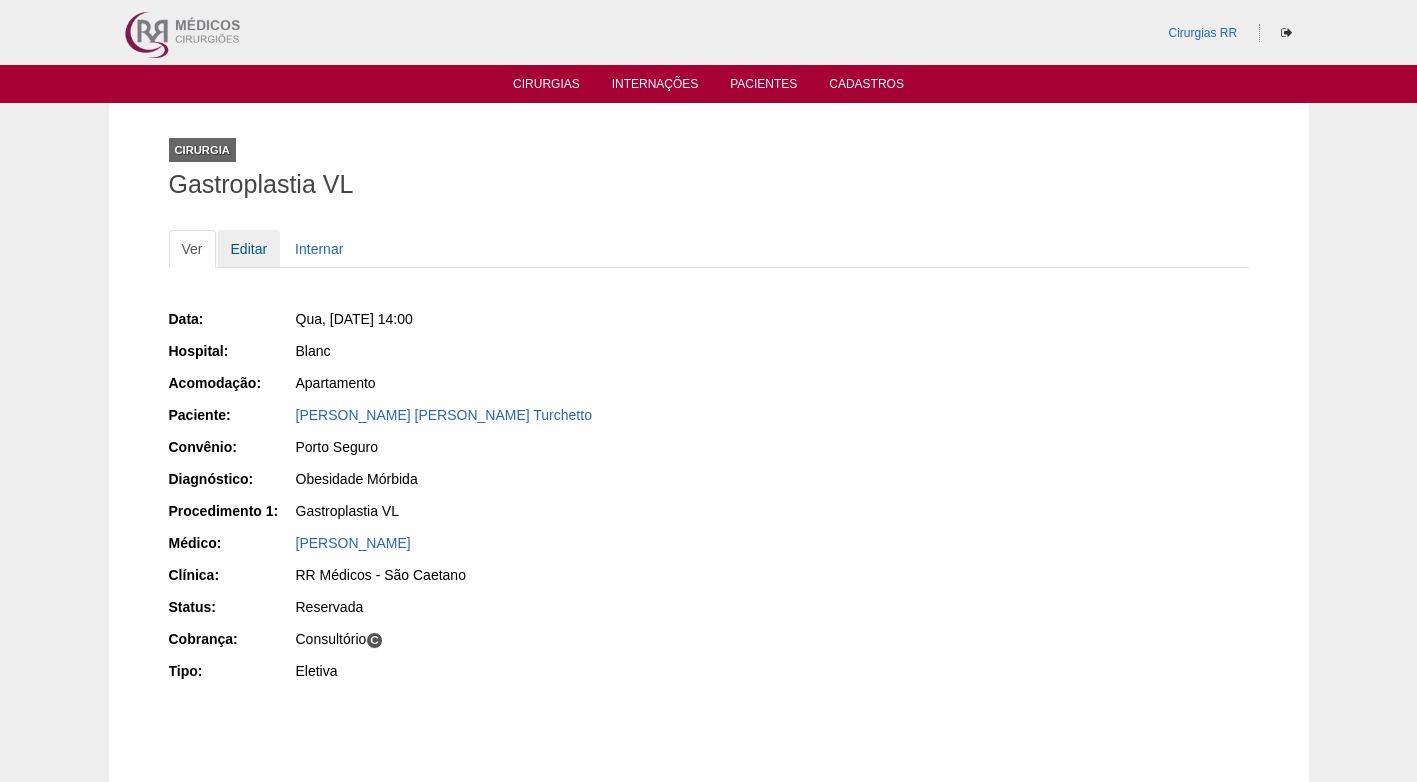 click on "Editar" at bounding box center [249, 249] 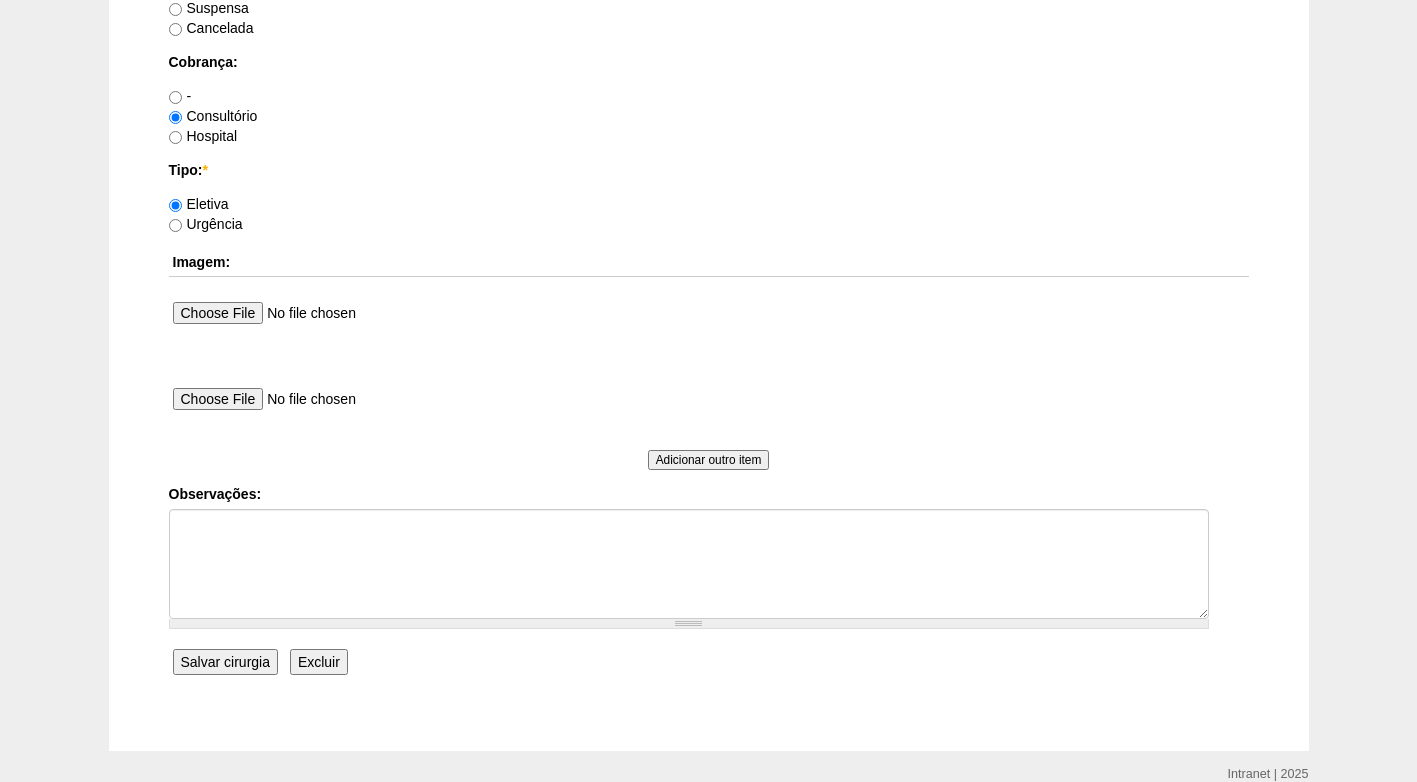 scroll, scrollTop: 1795, scrollLeft: 0, axis: vertical 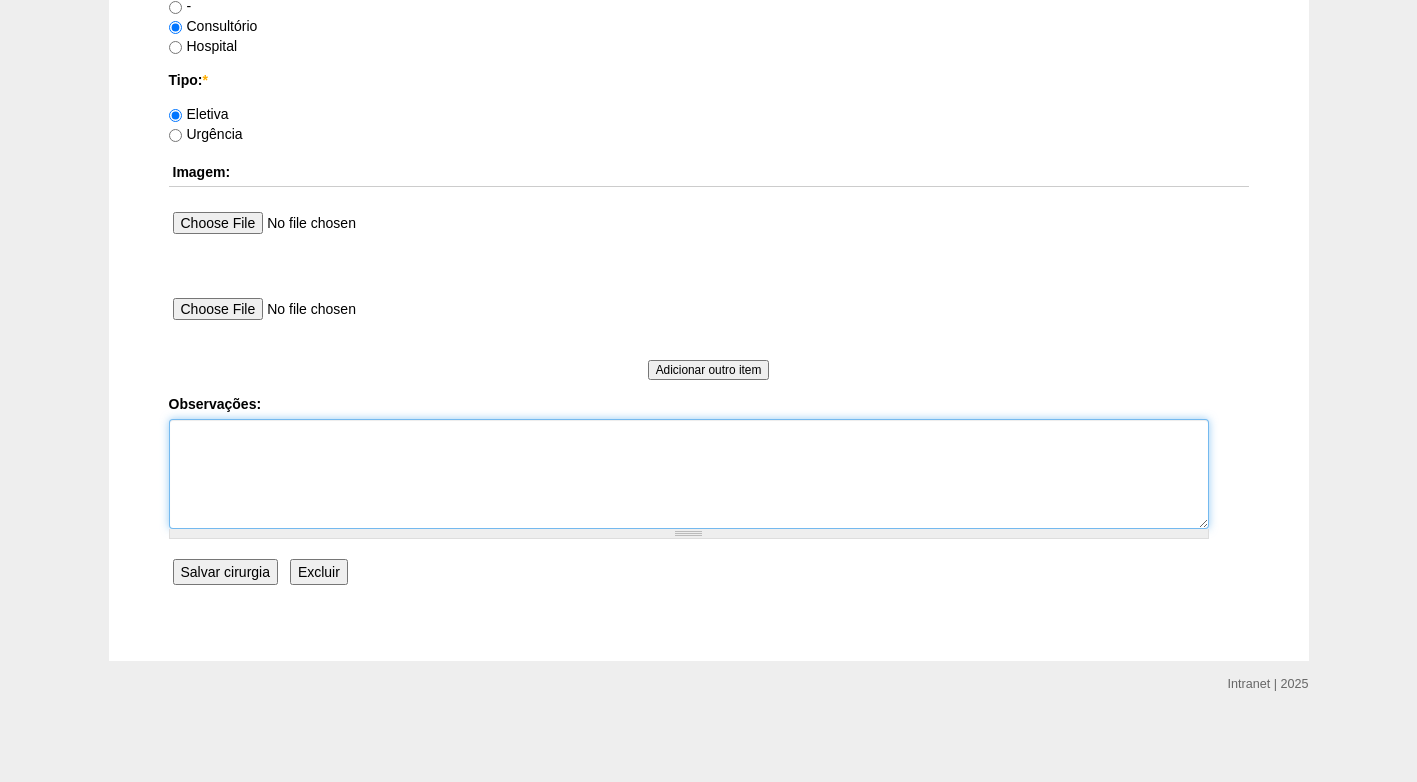 click on "Observações:" at bounding box center (689, 474) 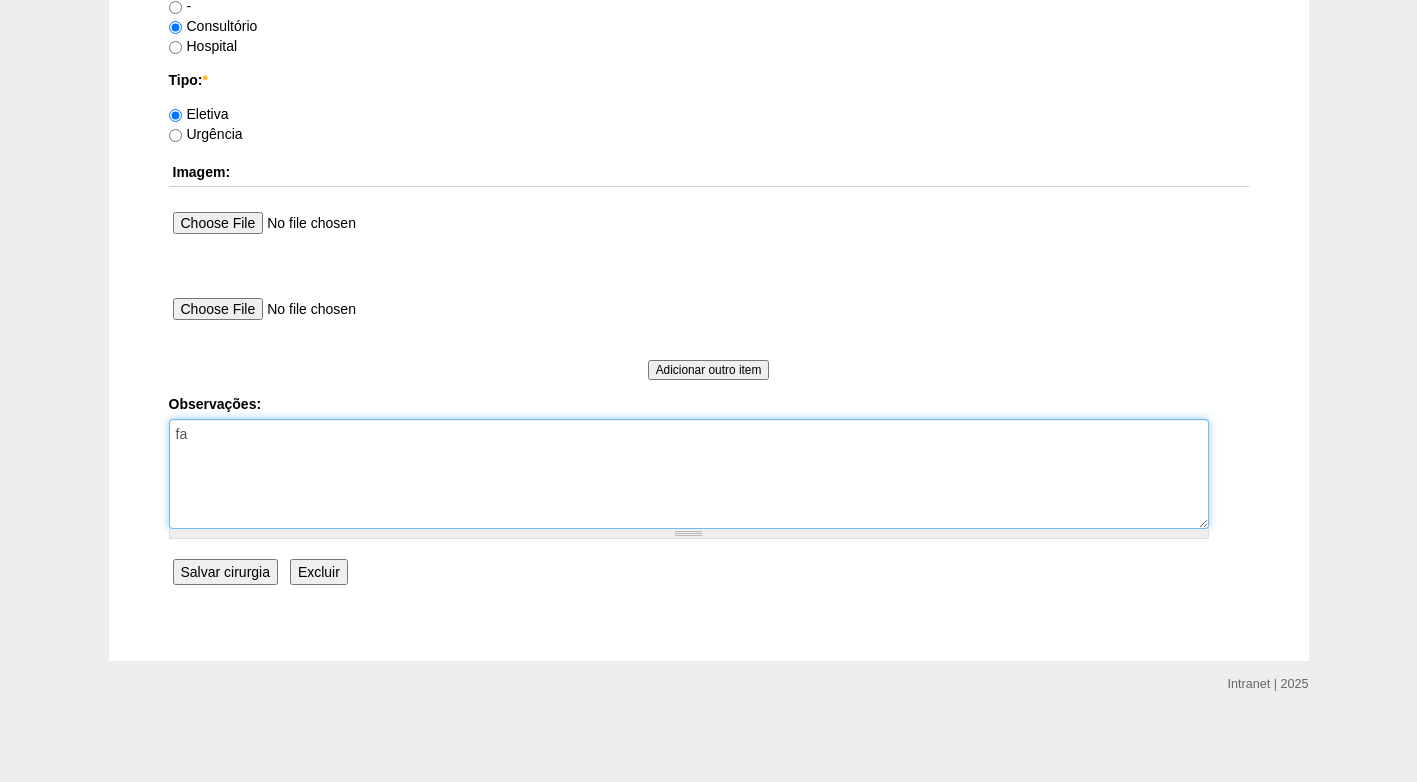 type on "f" 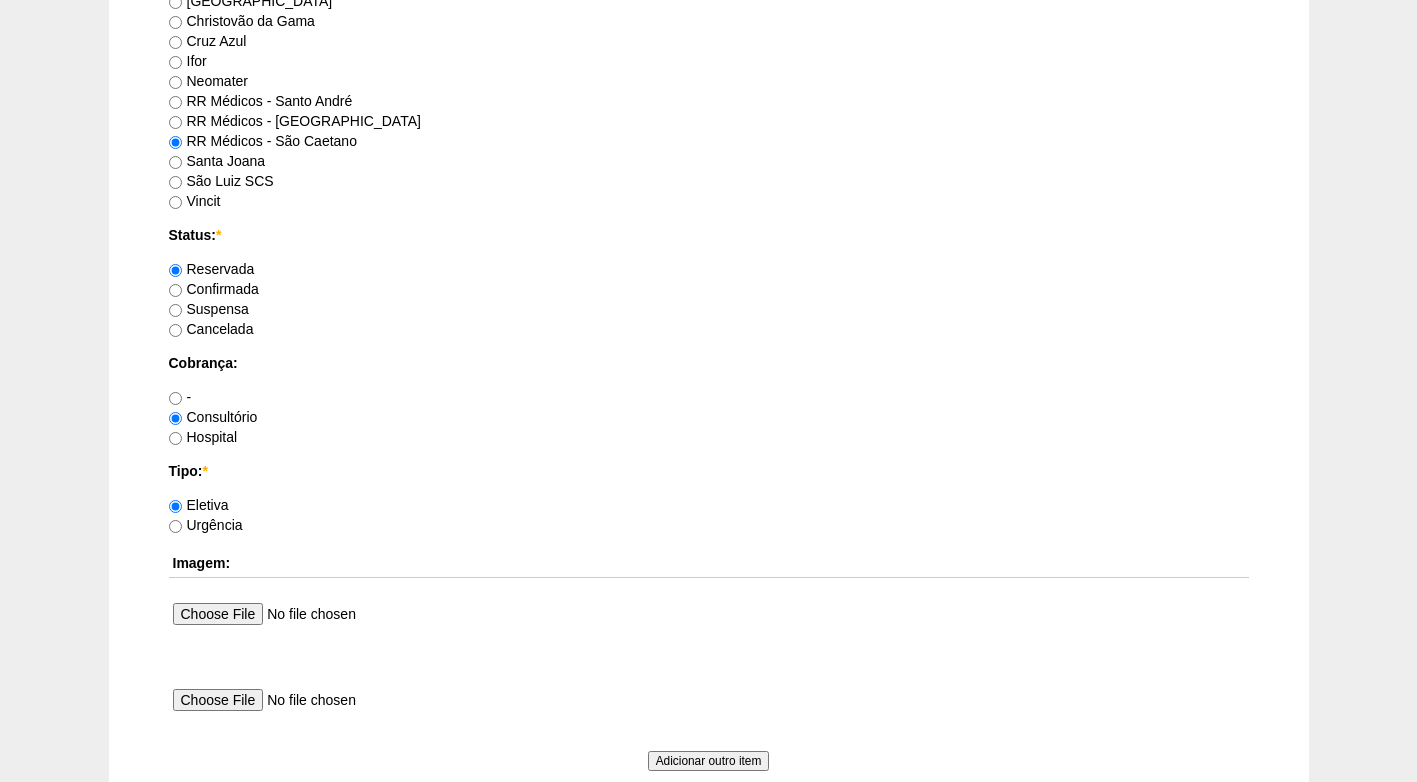 scroll, scrollTop: 1395, scrollLeft: 0, axis: vertical 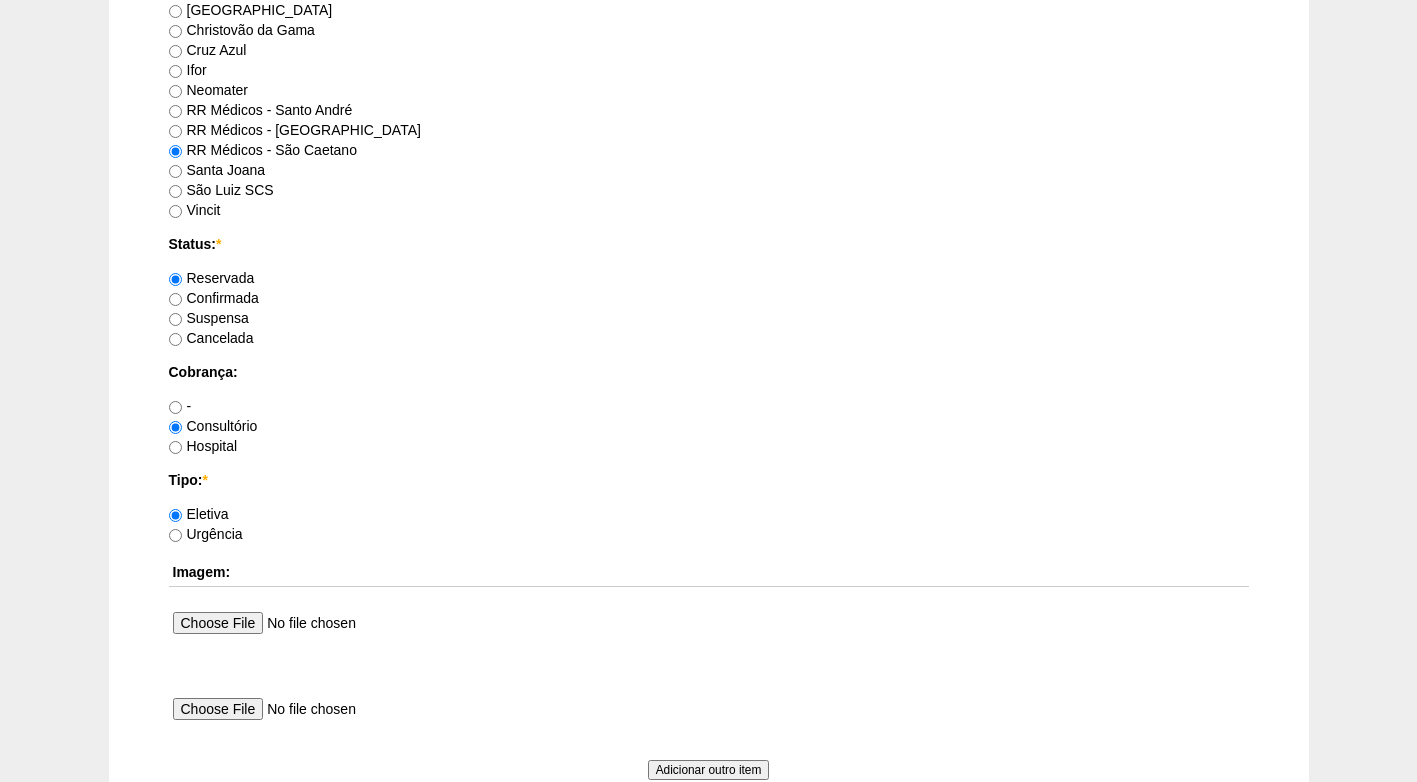 type on "FATURADA CONSULTORIO" 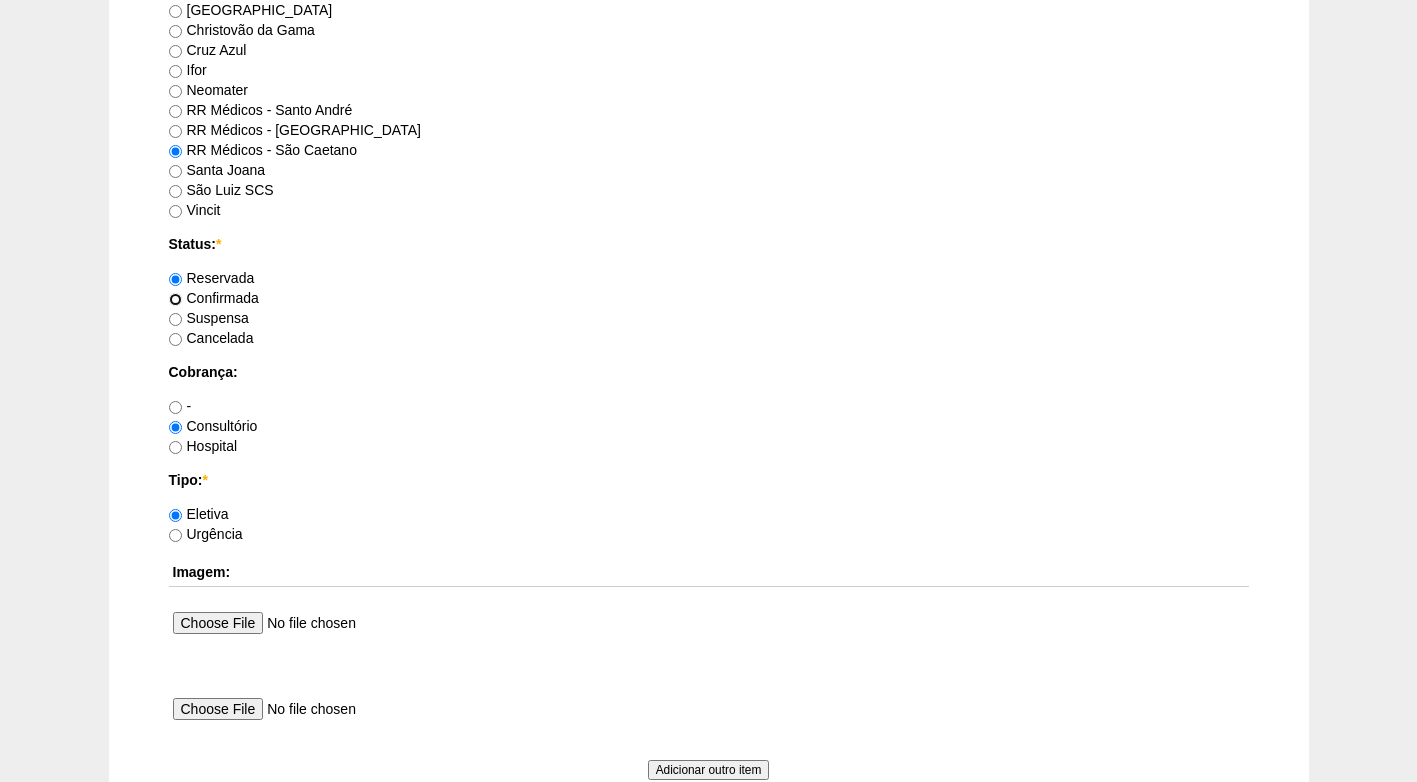 click on "Confirmada" at bounding box center (175, 299) 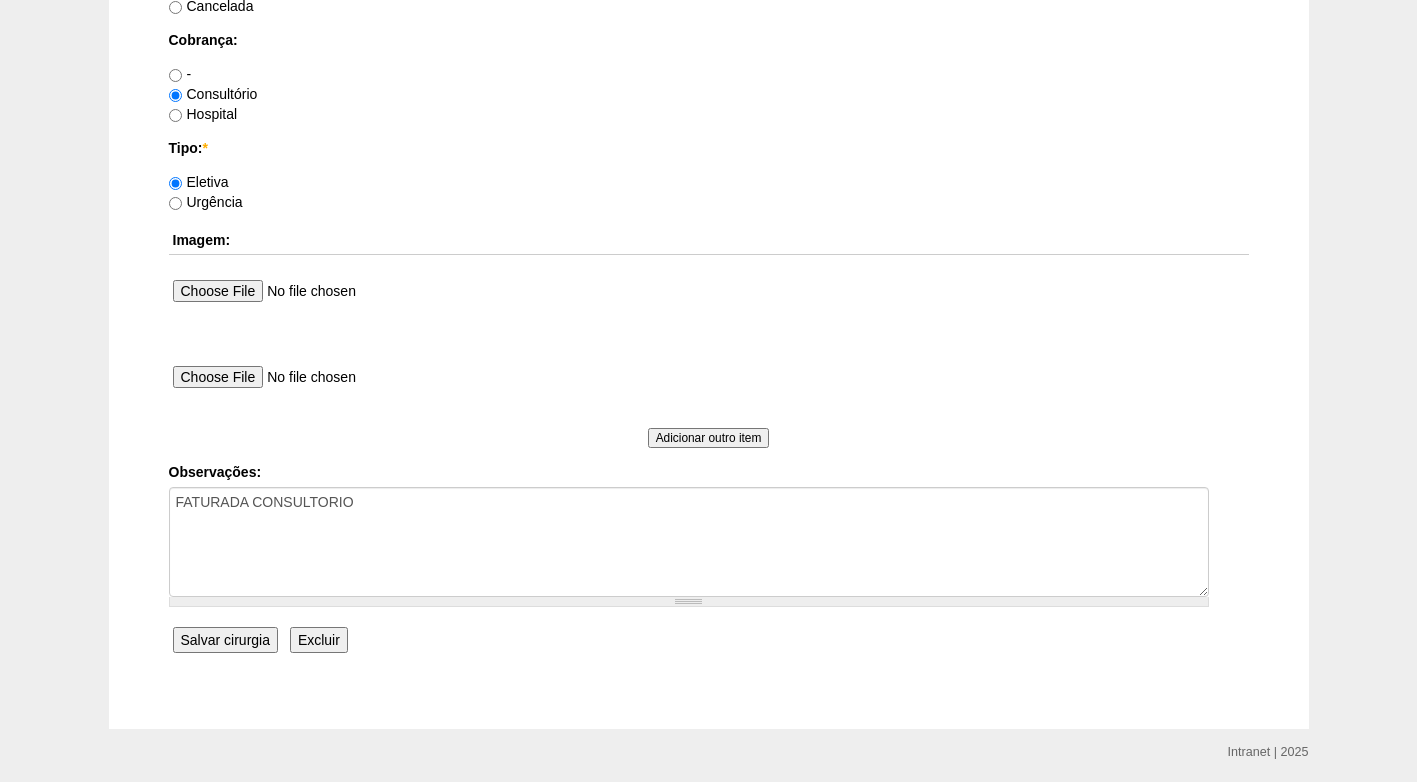 scroll, scrollTop: 1795, scrollLeft: 0, axis: vertical 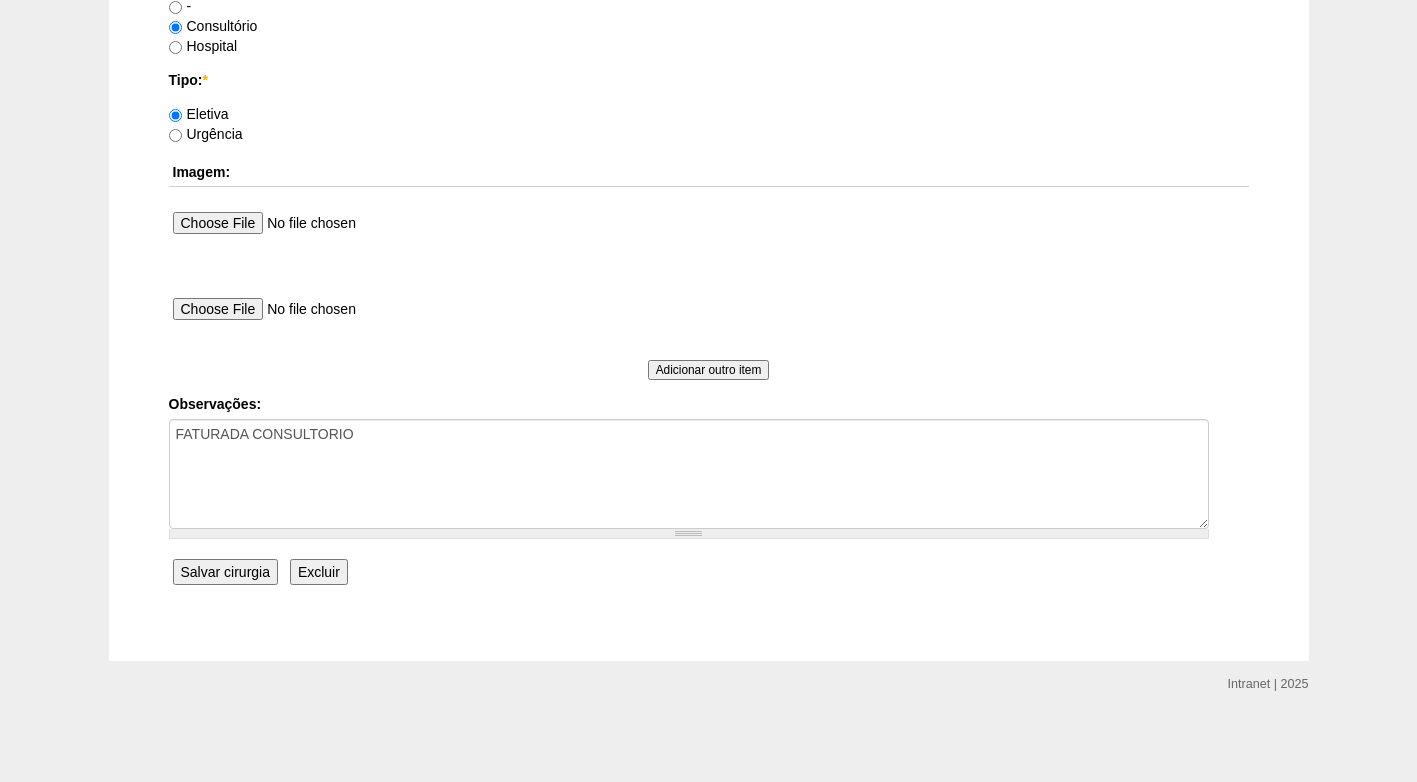 click on "Salvar cirurgia" at bounding box center [225, 572] 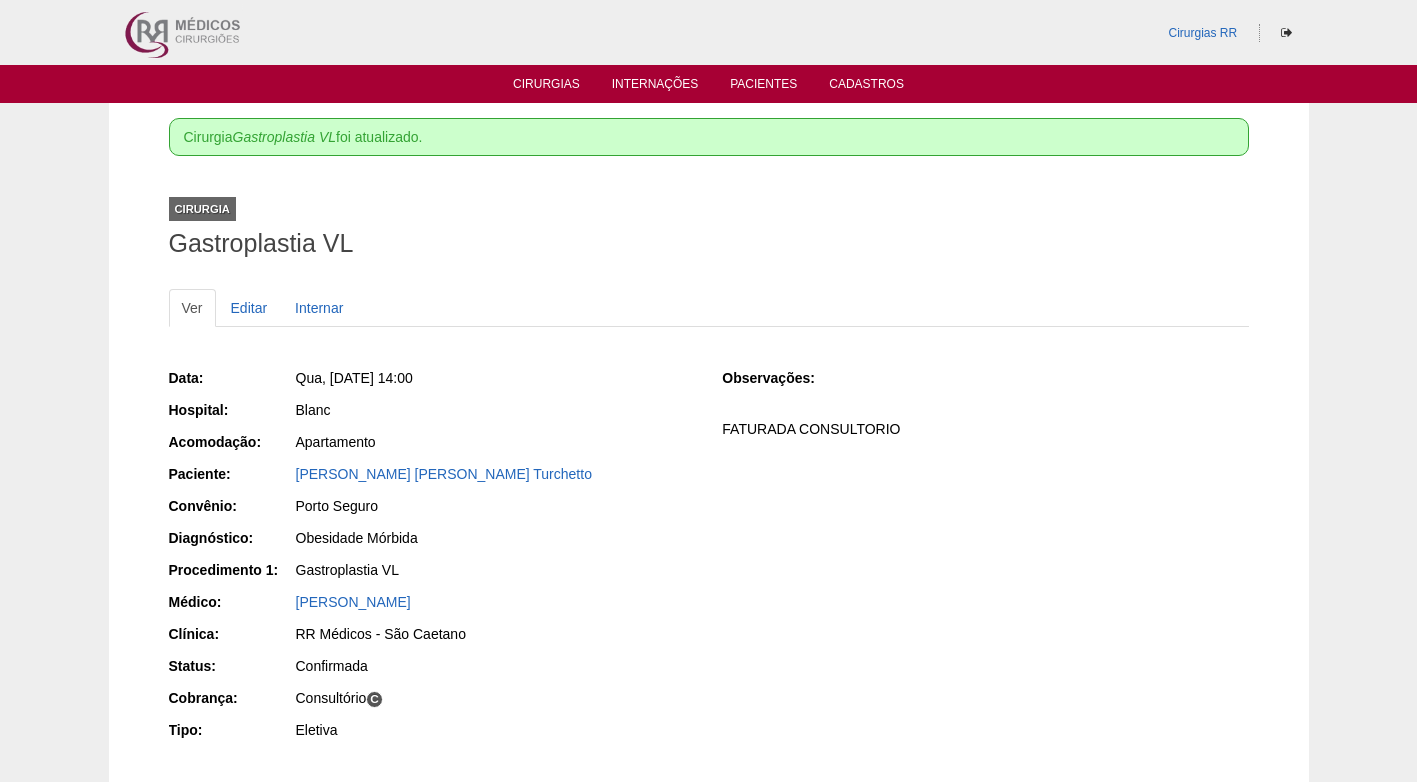 scroll, scrollTop: 0, scrollLeft: 0, axis: both 